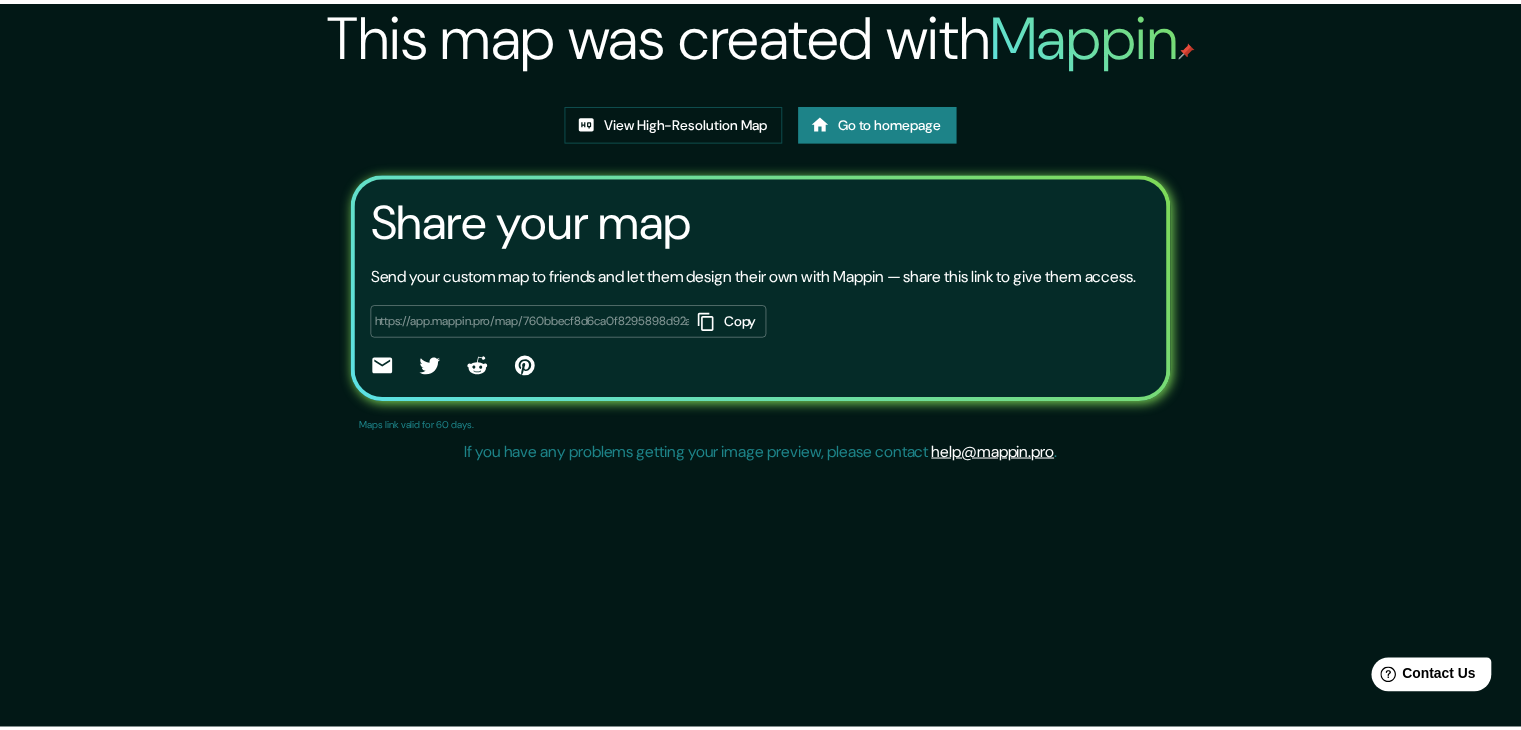 scroll, scrollTop: 0, scrollLeft: 0, axis: both 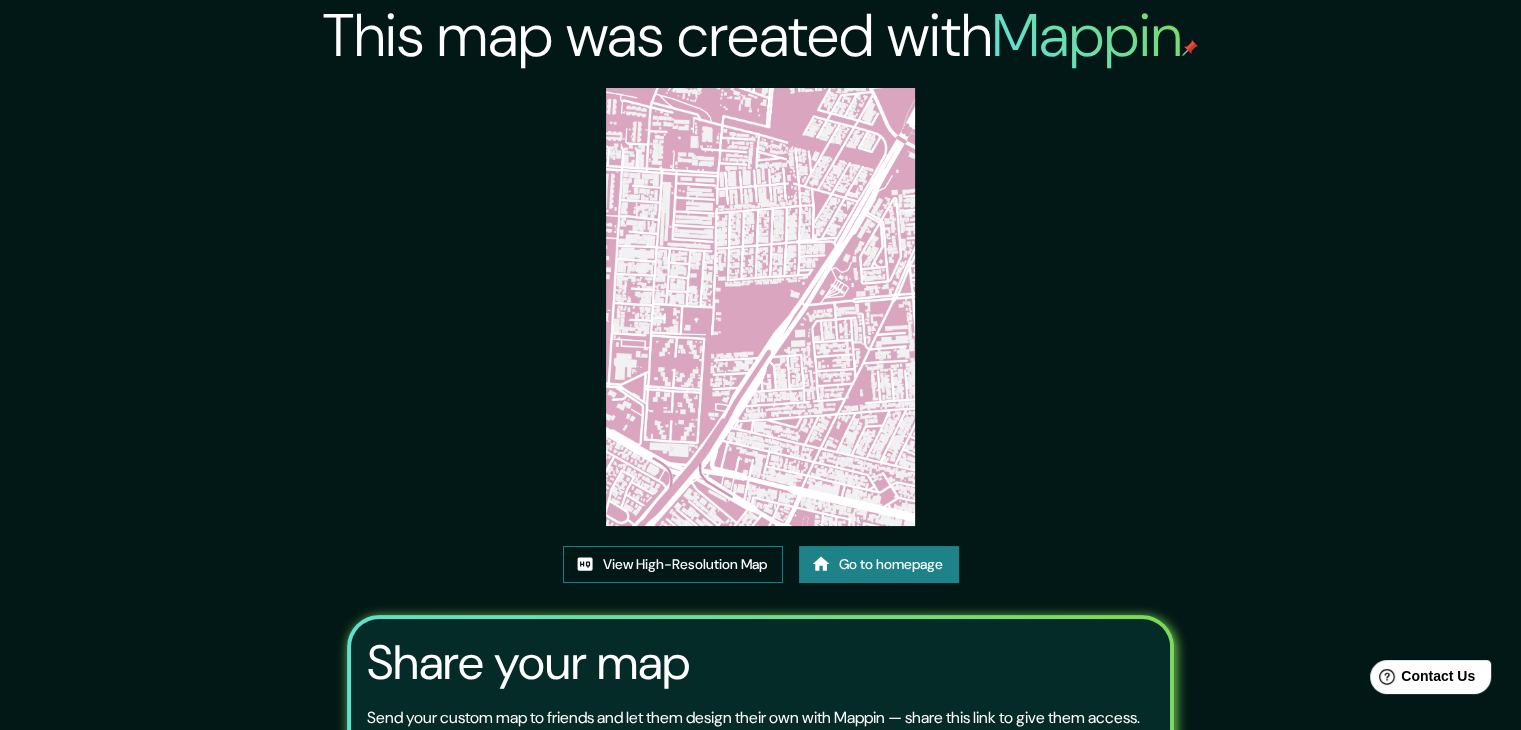 click on "View High-Resolution Map" at bounding box center [673, 564] 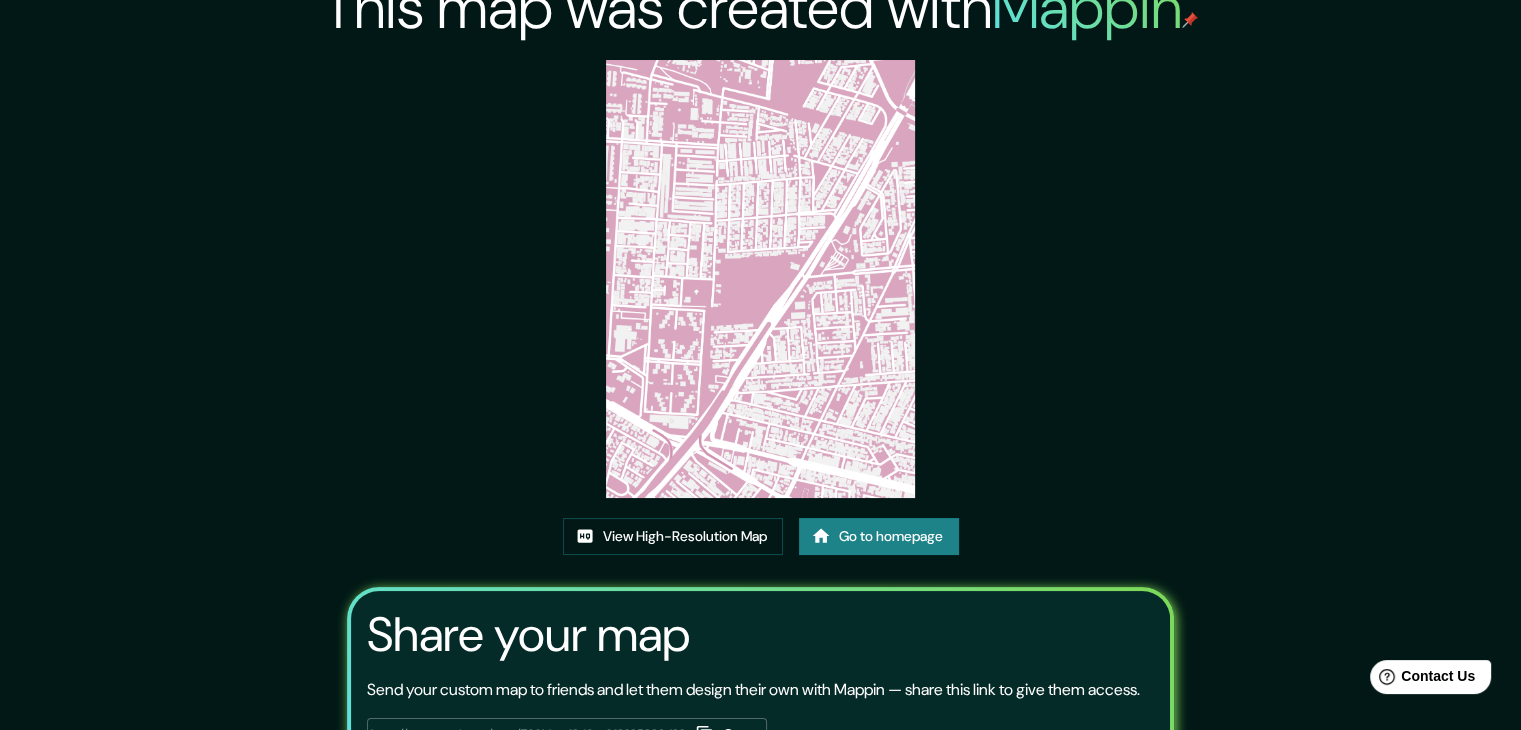scroll, scrollTop: 0, scrollLeft: 0, axis: both 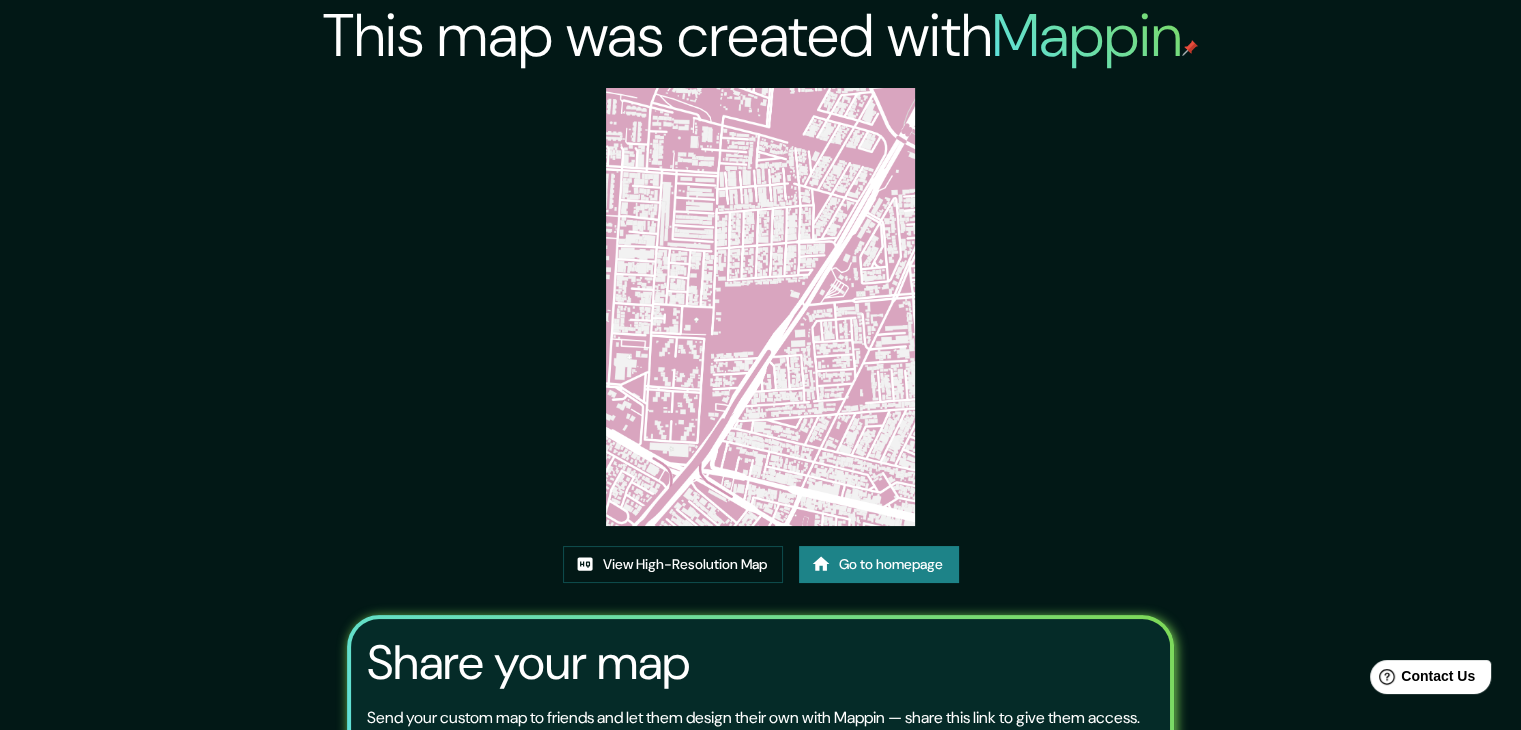 drag, startPoint x: 740, startPoint y: 414, endPoint x: 912, endPoint y: 413, distance: 172.00291 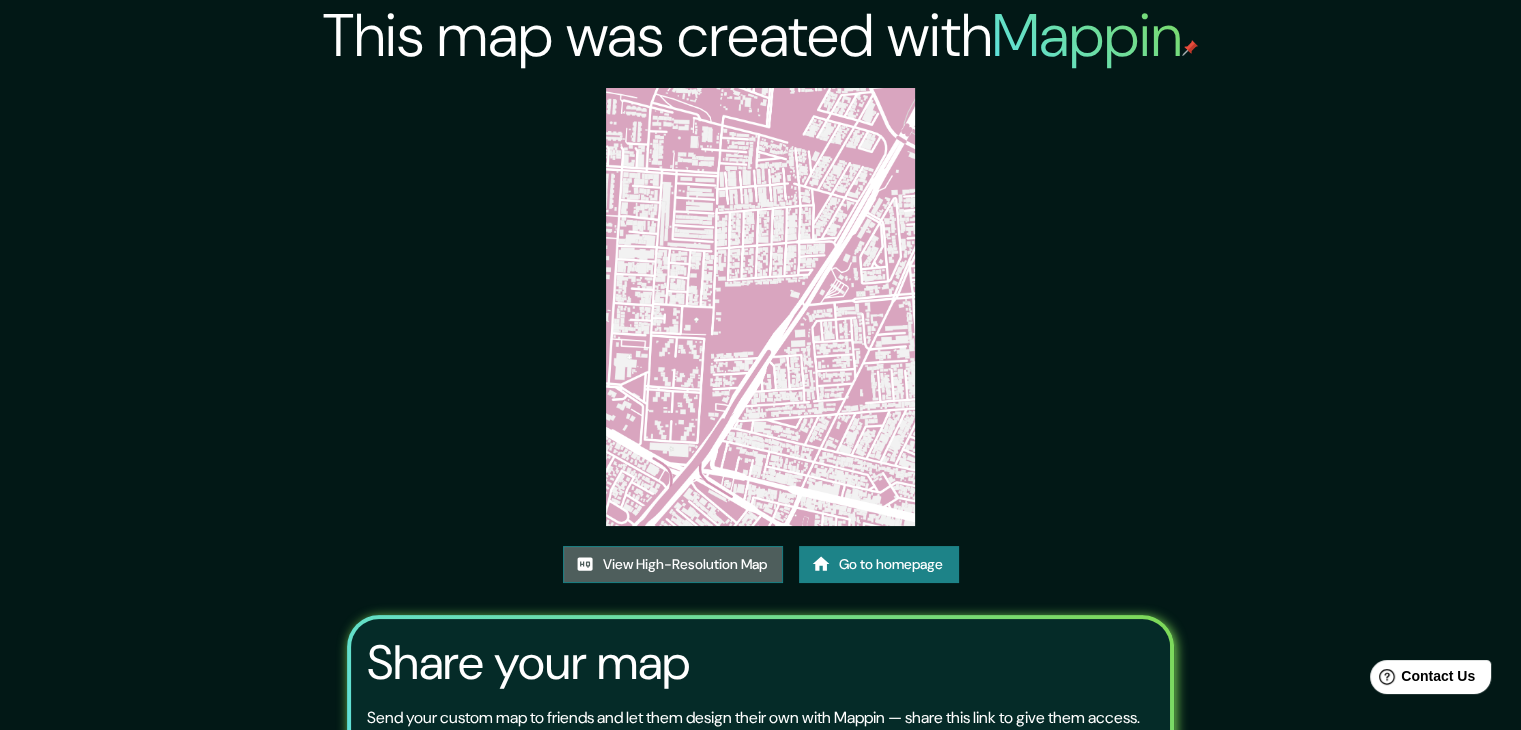 click on "View High-Resolution Map" at bounding box center (673, 564) 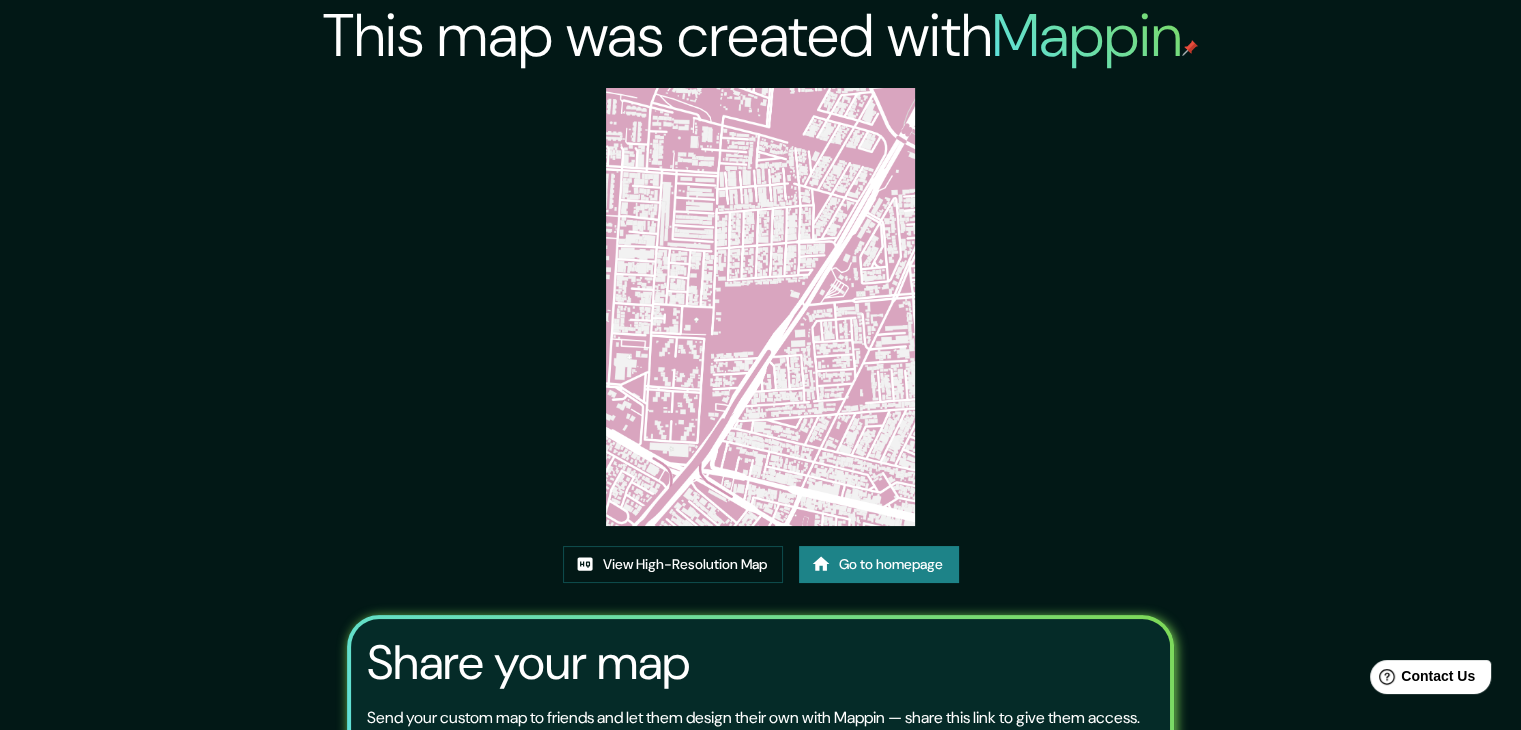 click at bounding box center (761, 307) 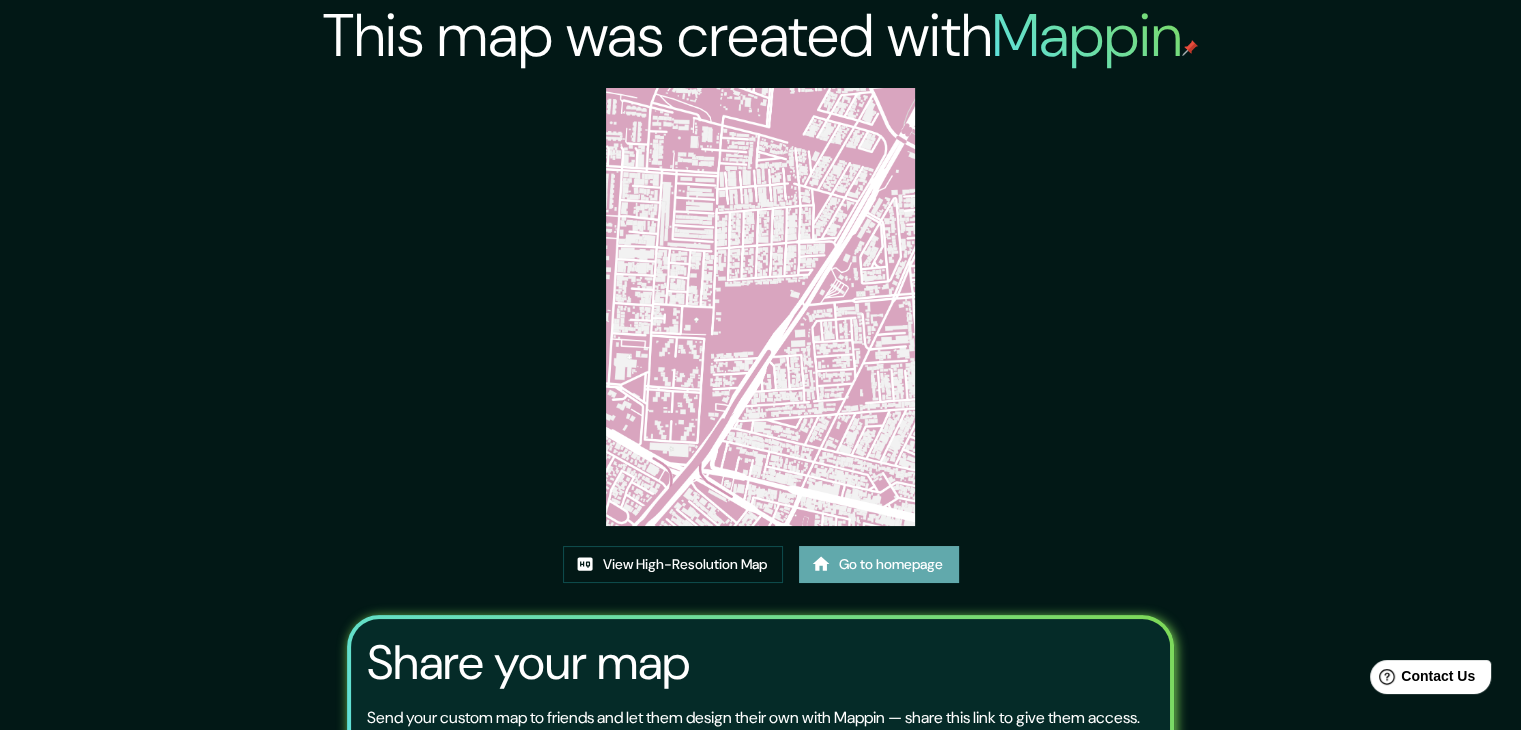 click on "Go to homepage" at bounding box center (879, 564) 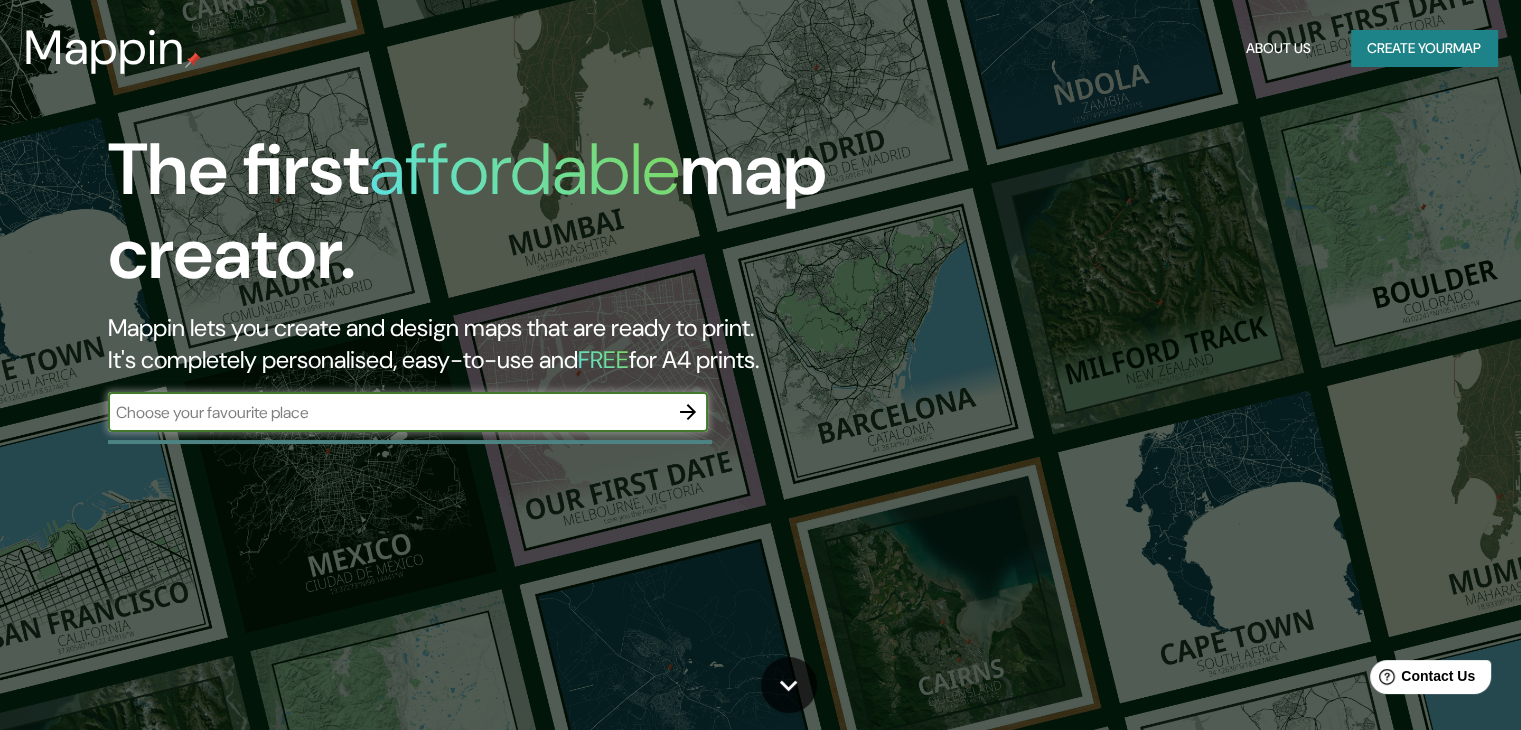 click at bounding box center [688, 412] 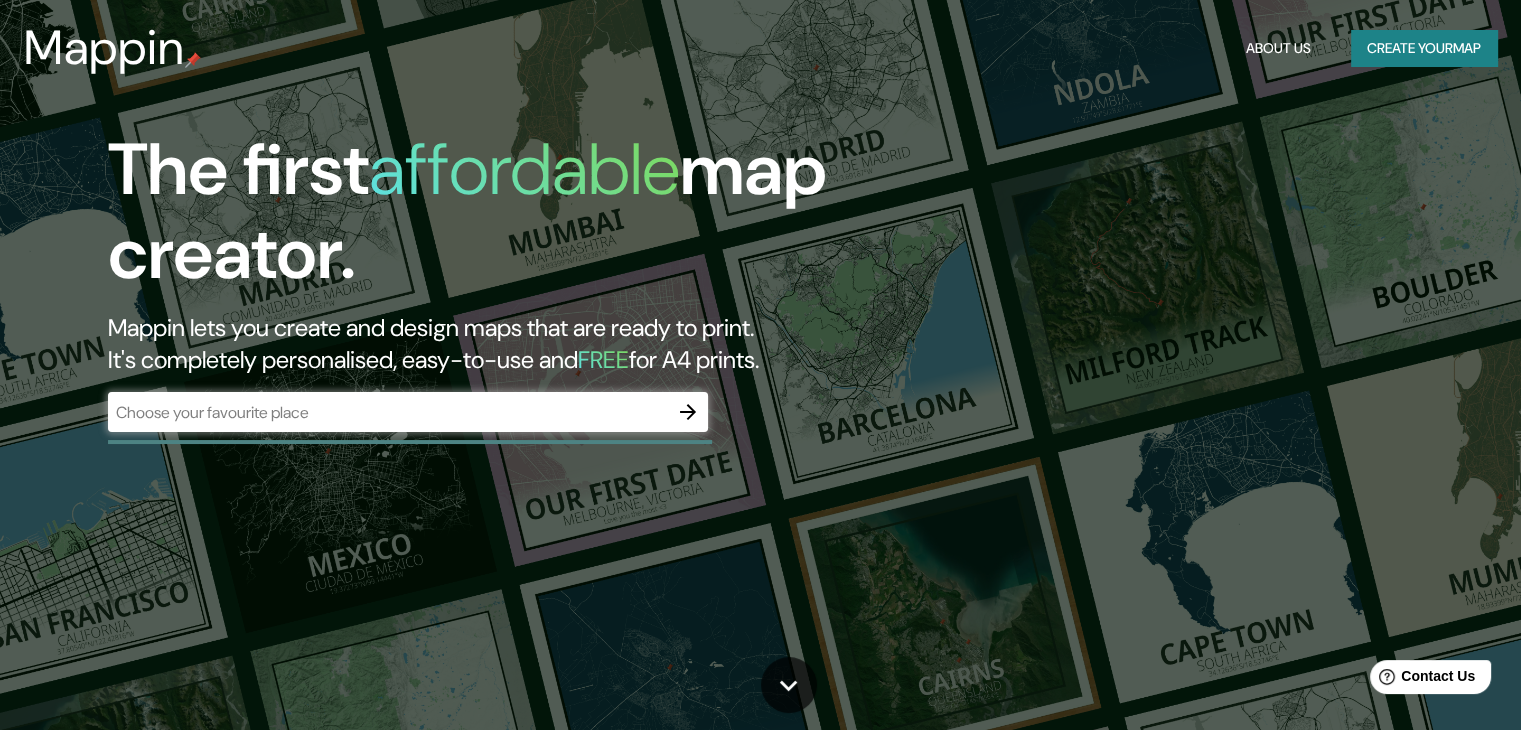click 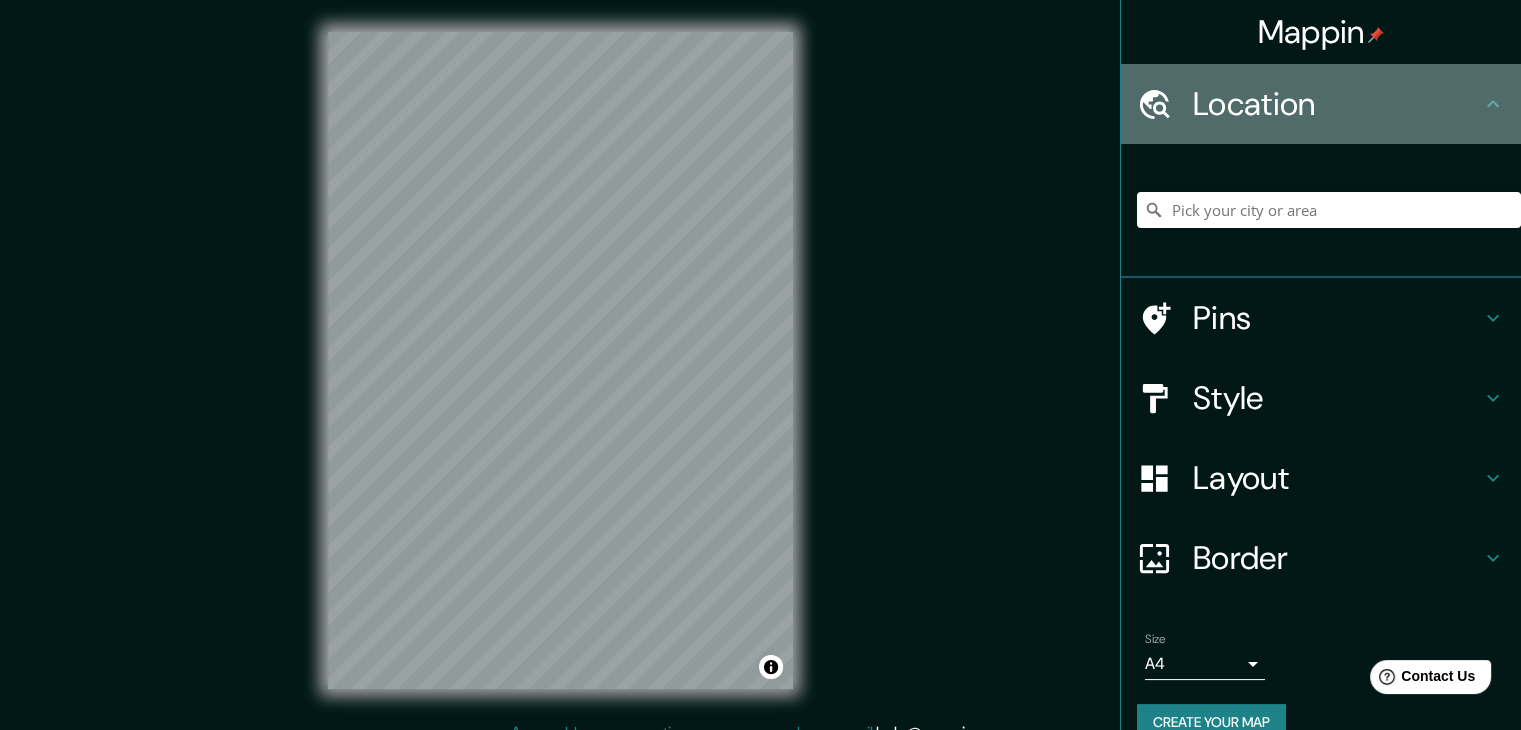 click on "Location" at bounding box center (1337, 104) 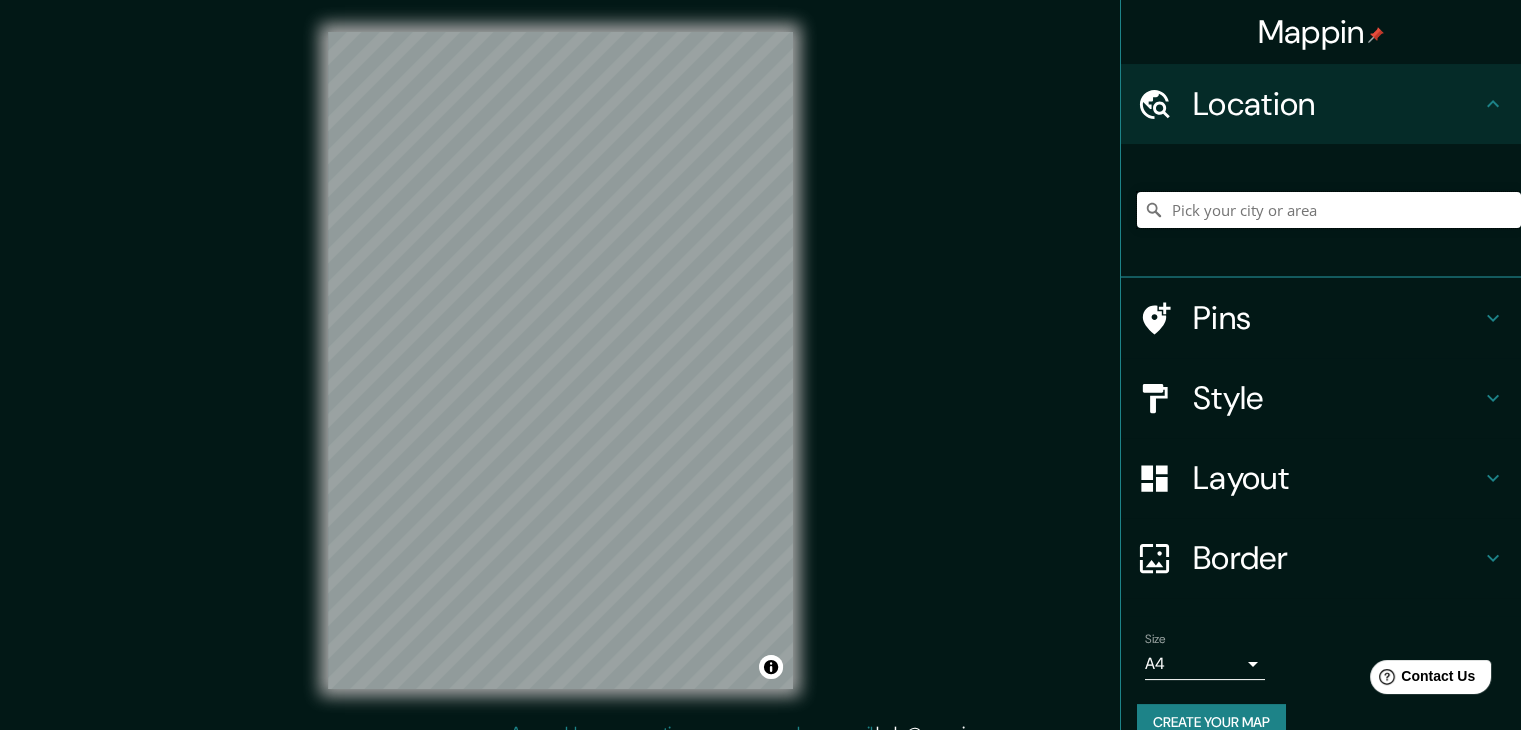 click at bounding box center (1329, 210) 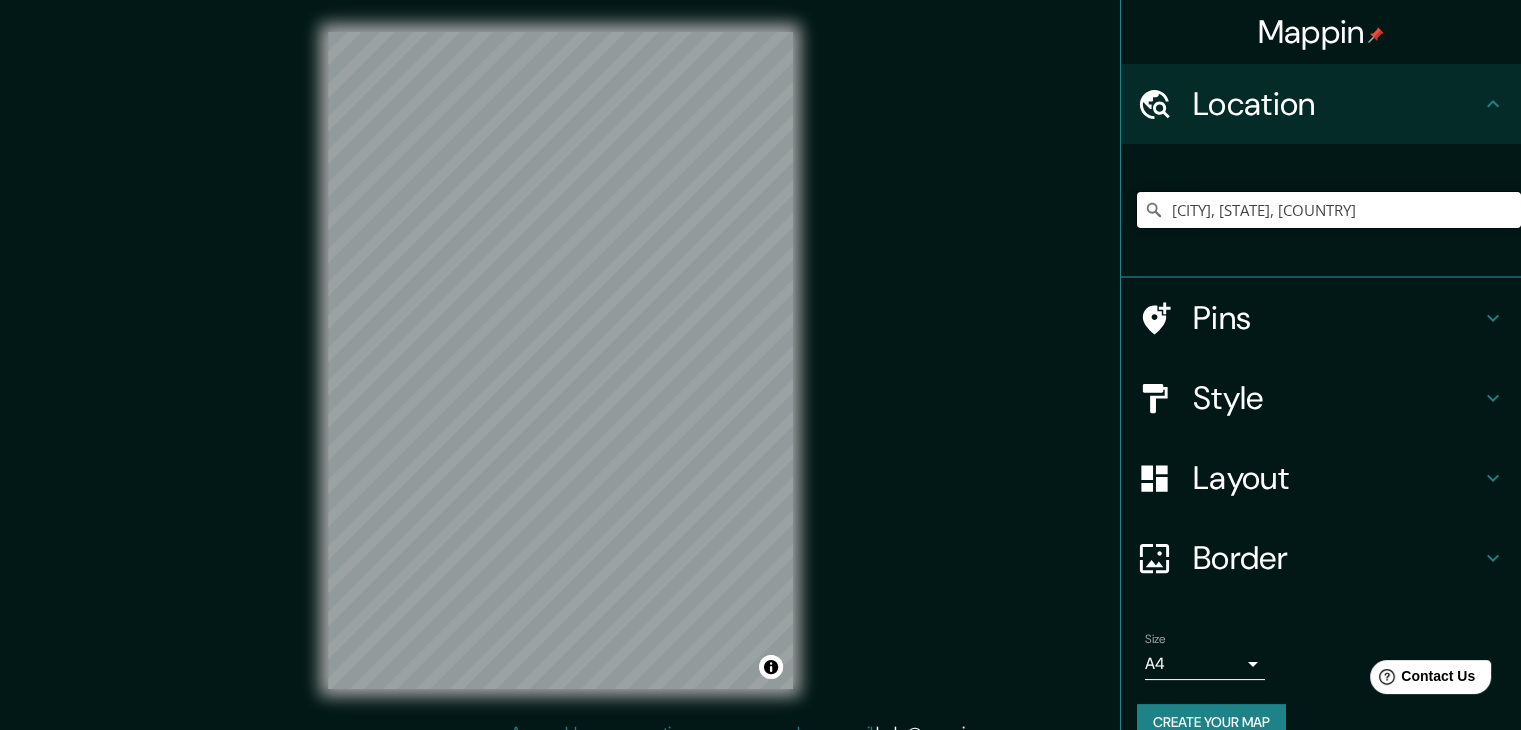 type on "[CITY], [STATE], [COUNTRY]" 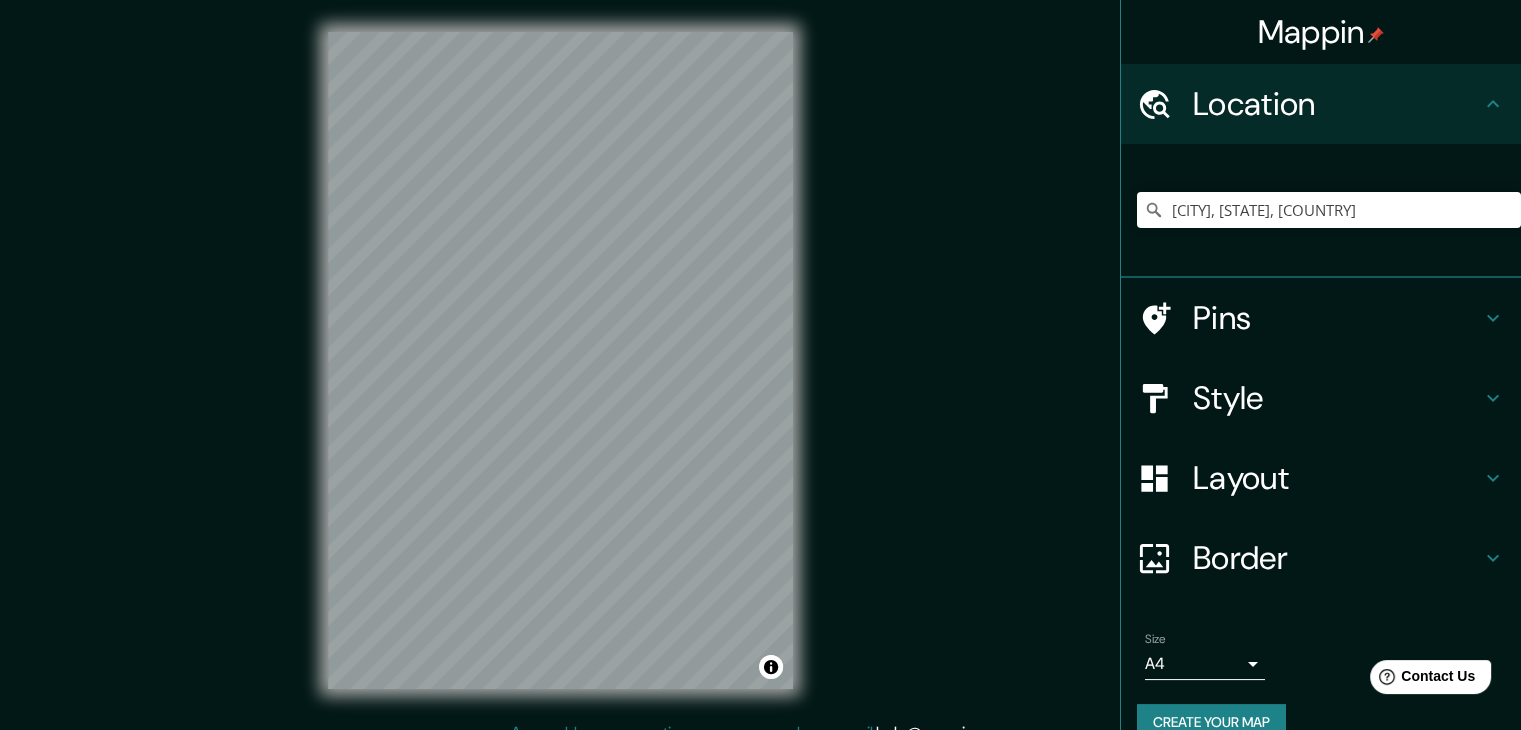 click on "Pins" at bounding box center [1337, 318] 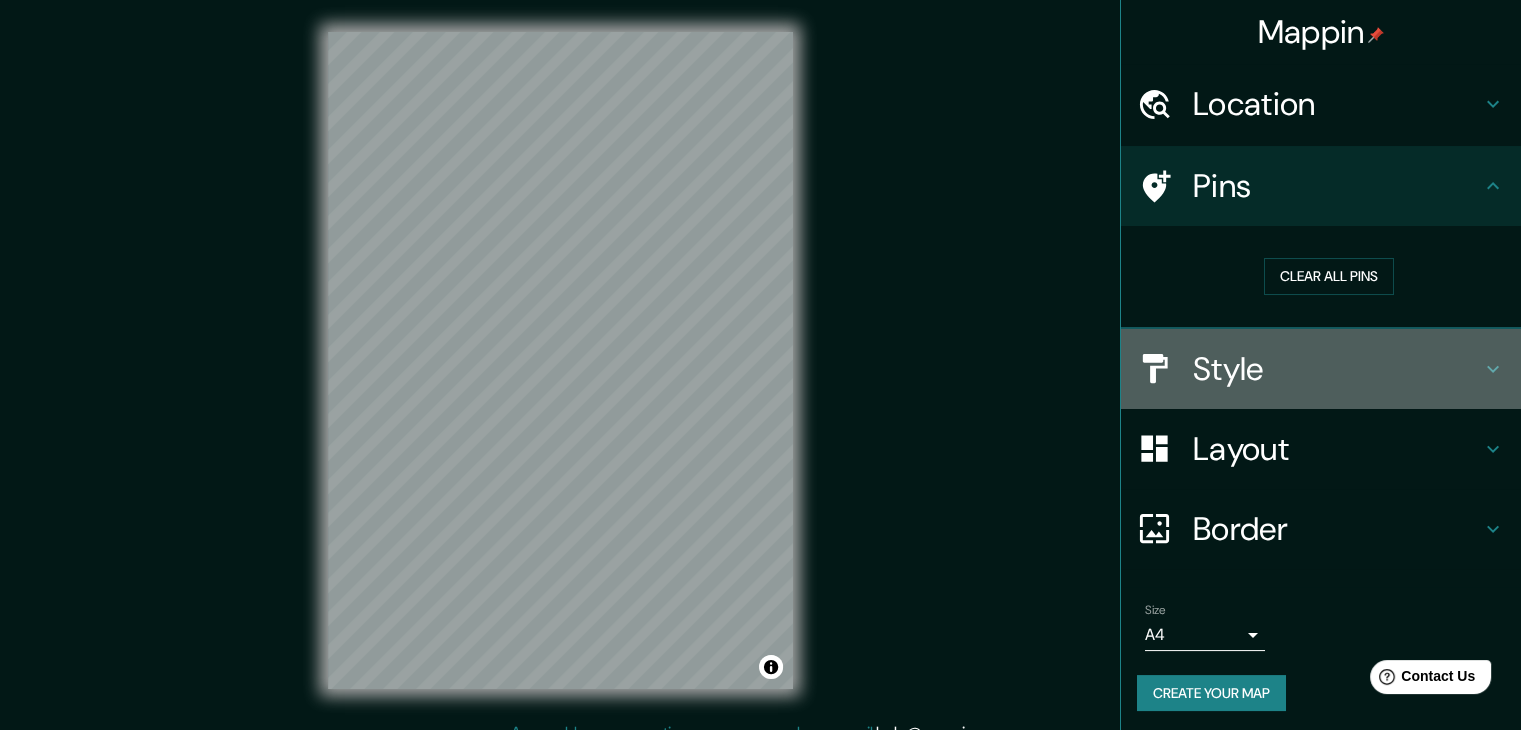 click on "Style" at bounding box center (1337, 369) 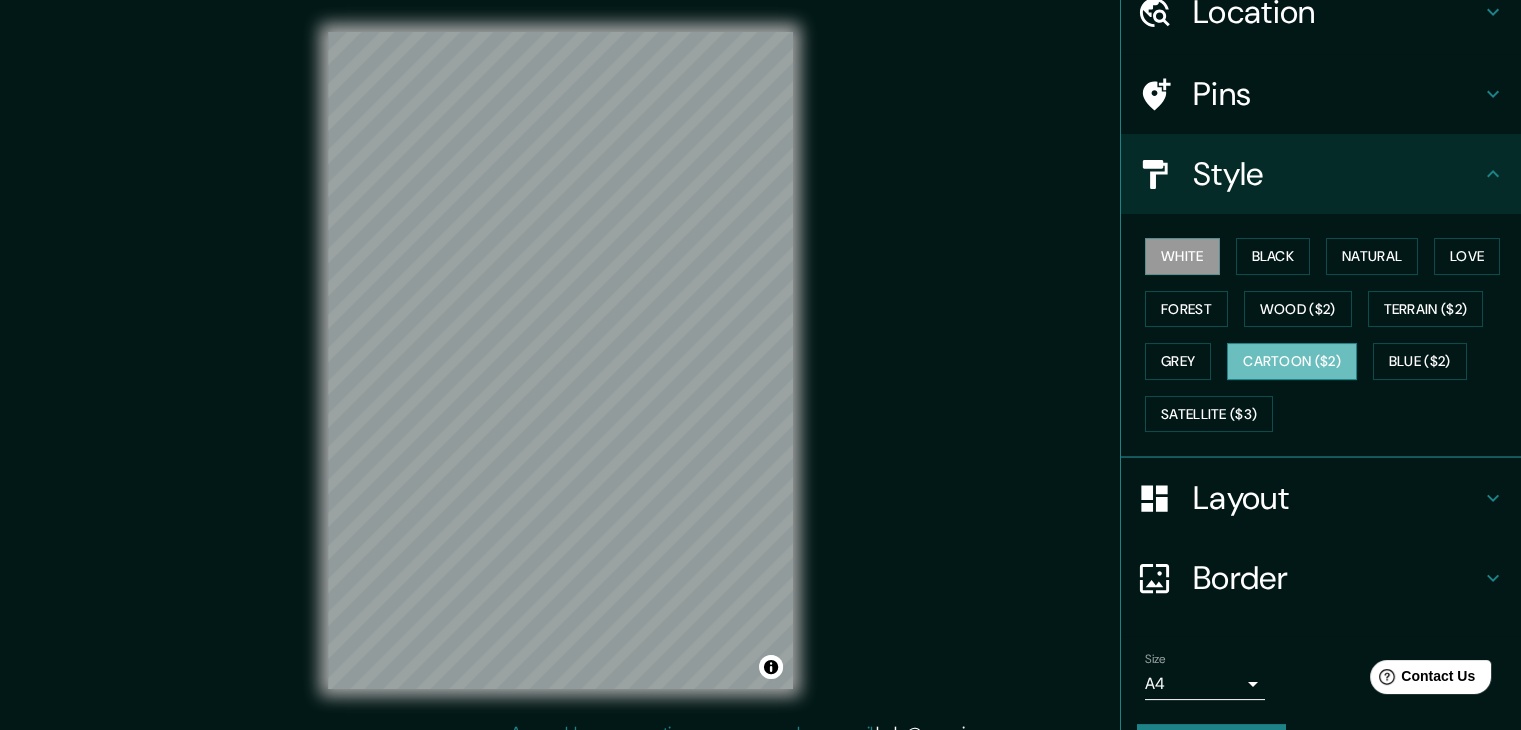 scroll, scrollTop: 100, scrollLeft: 0, axis: vertical 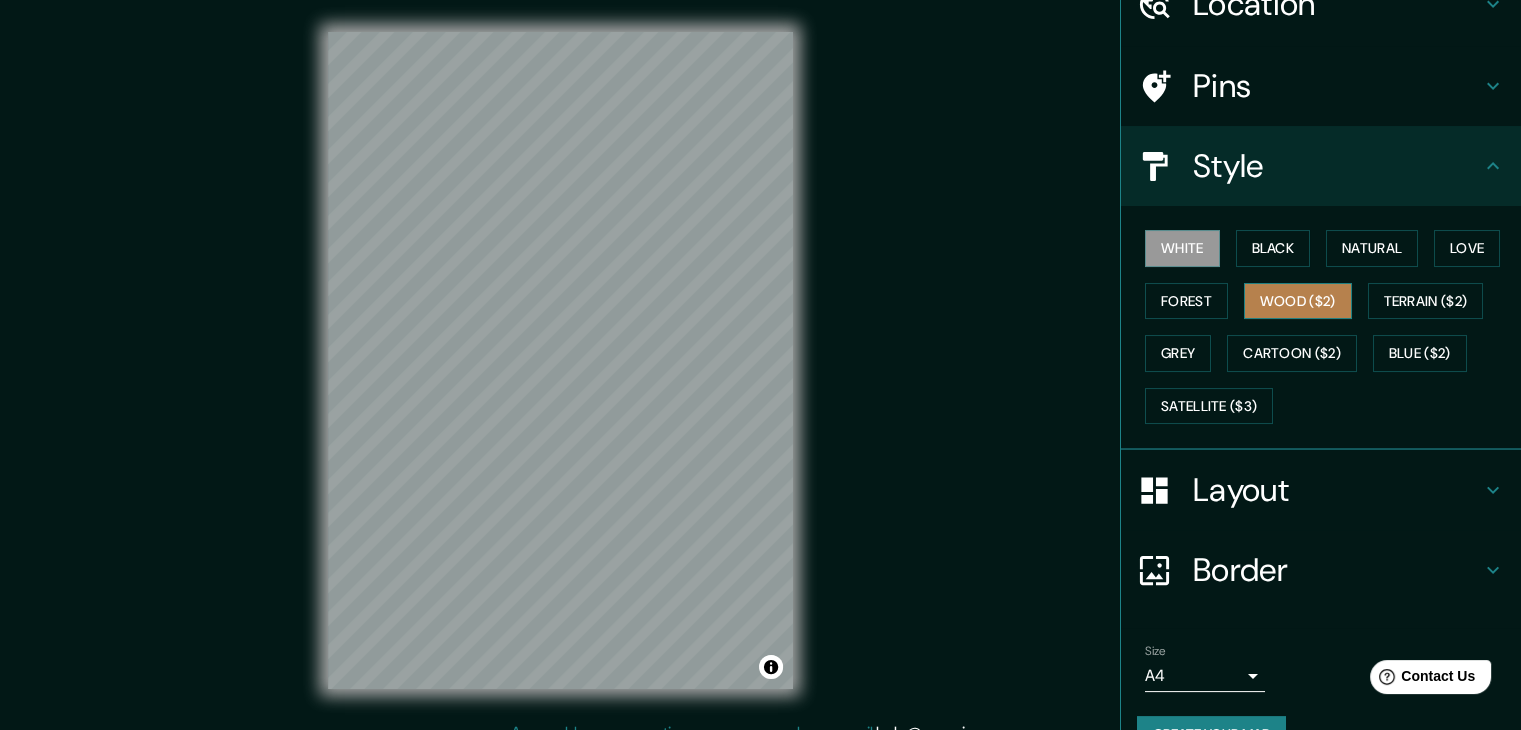 click on "Wood ($2)" at bounding box center (1298, 301) 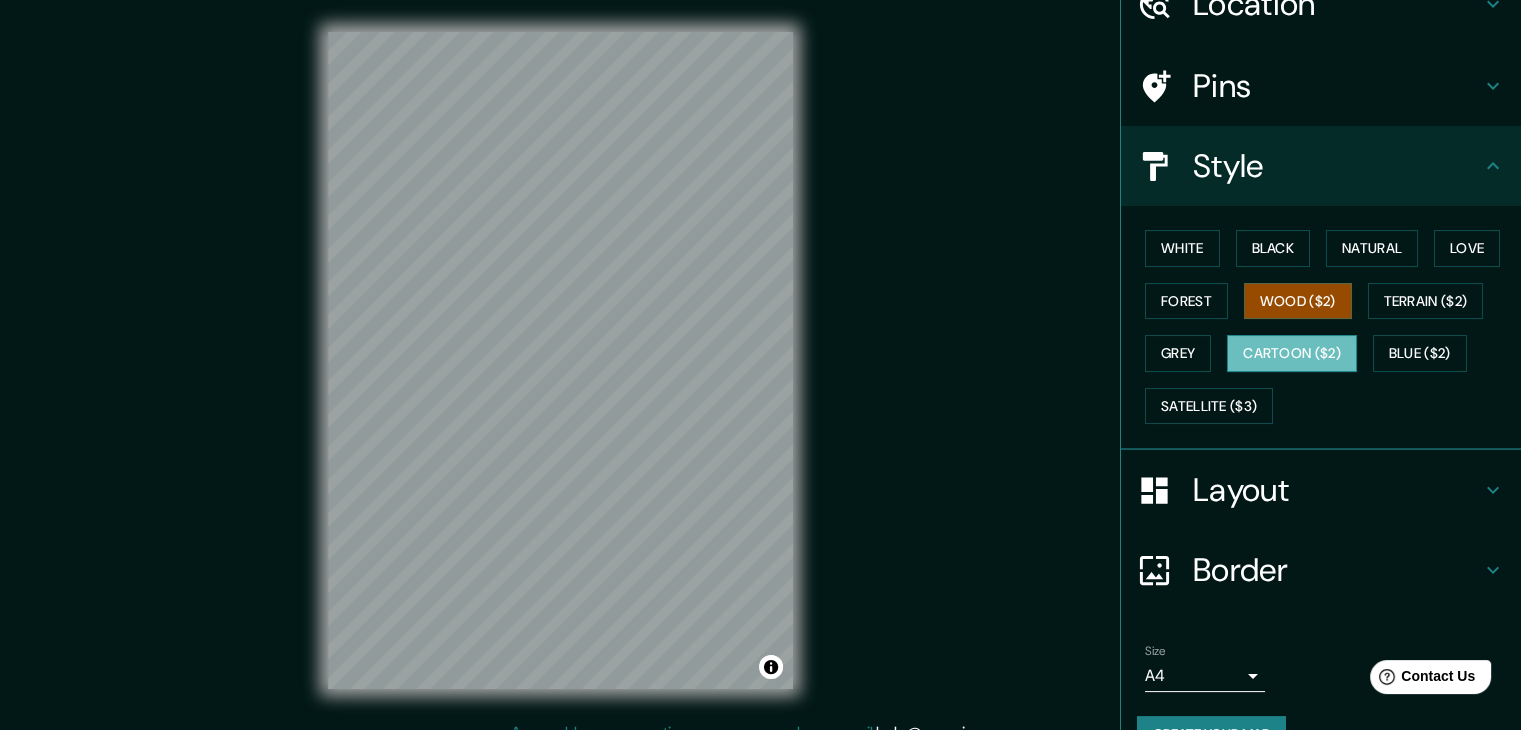 click on "Cartoon ($2)" at bounding box center (1292, 353) 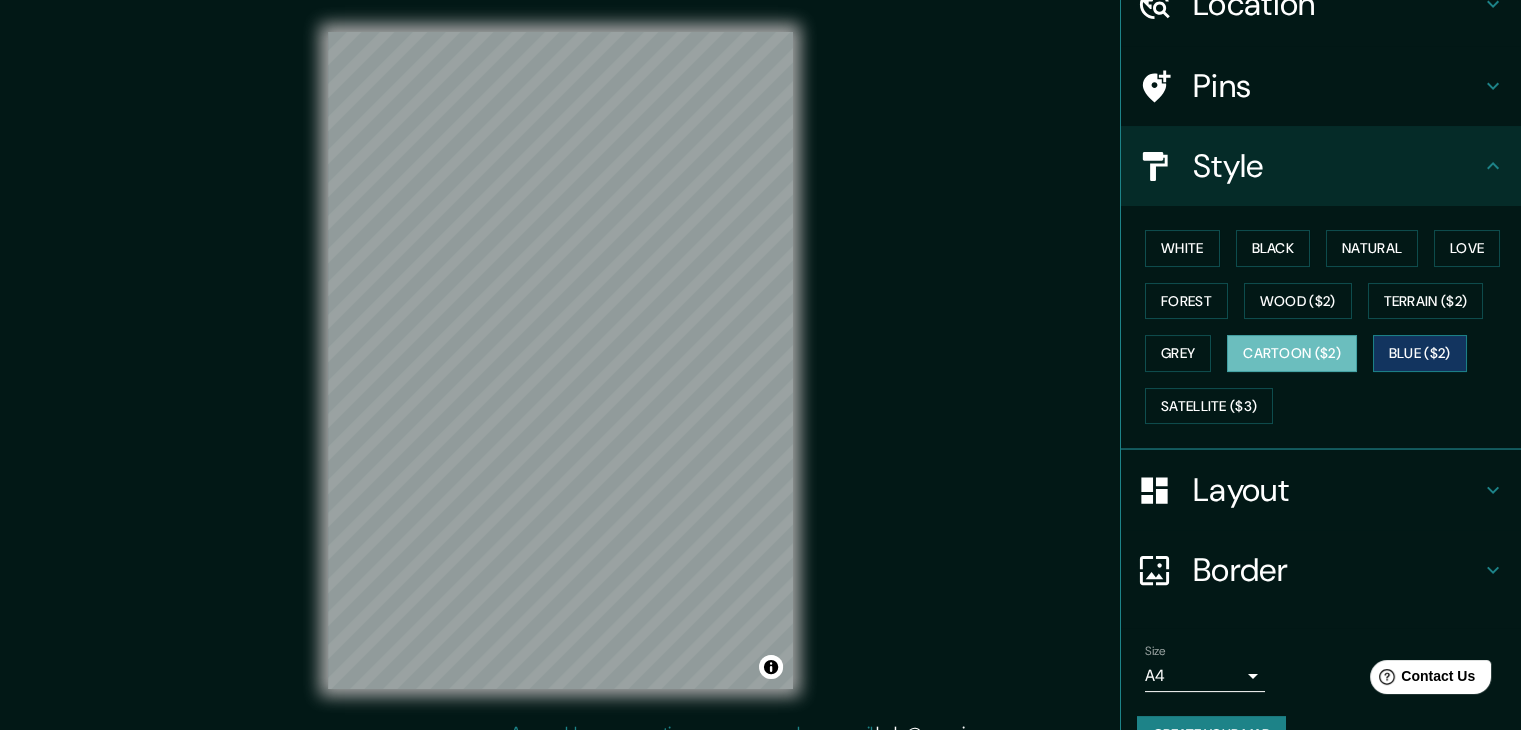 click on "Blue ($2)" at bounding box center [1420, 353] 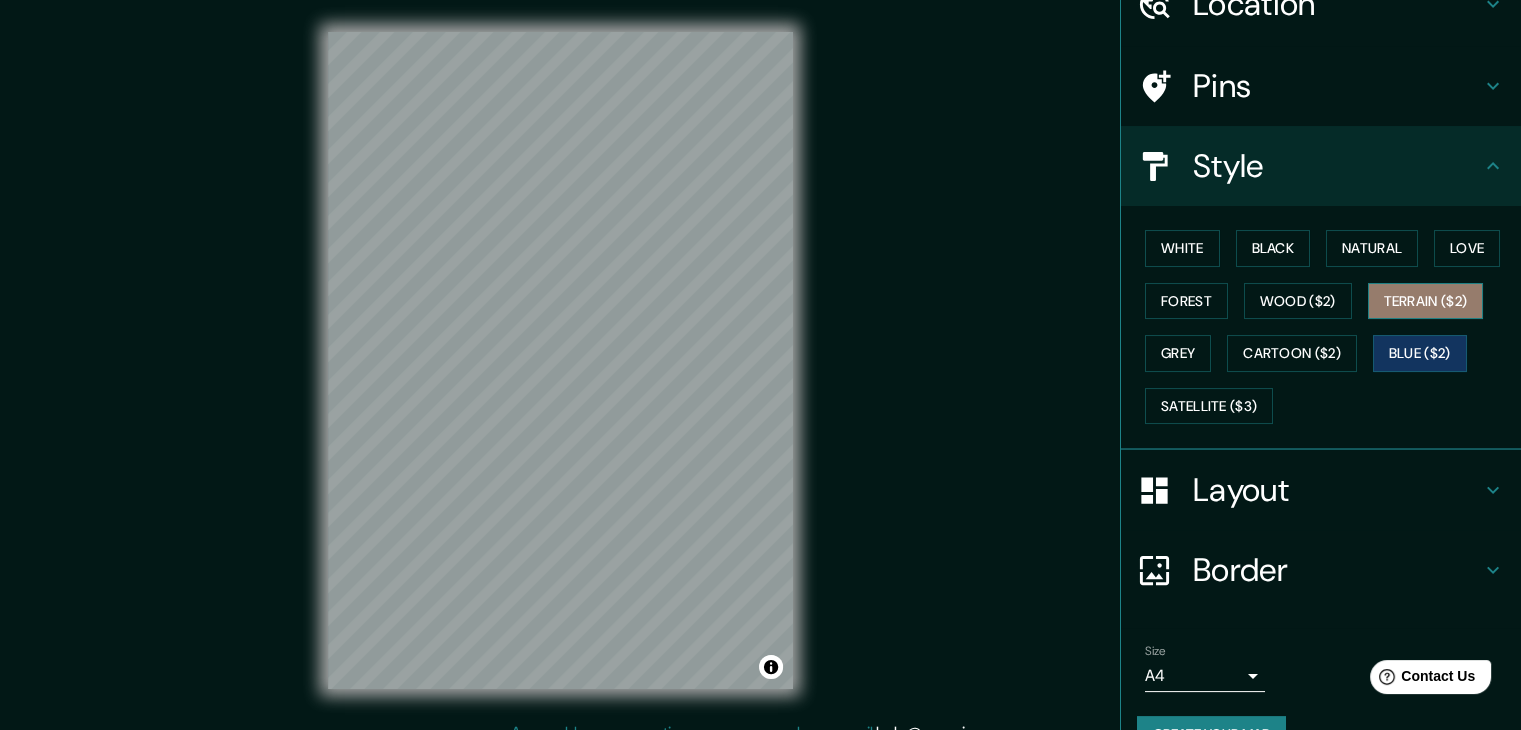 click on "Terrain ($2)" at bounding box center (1426, 301) 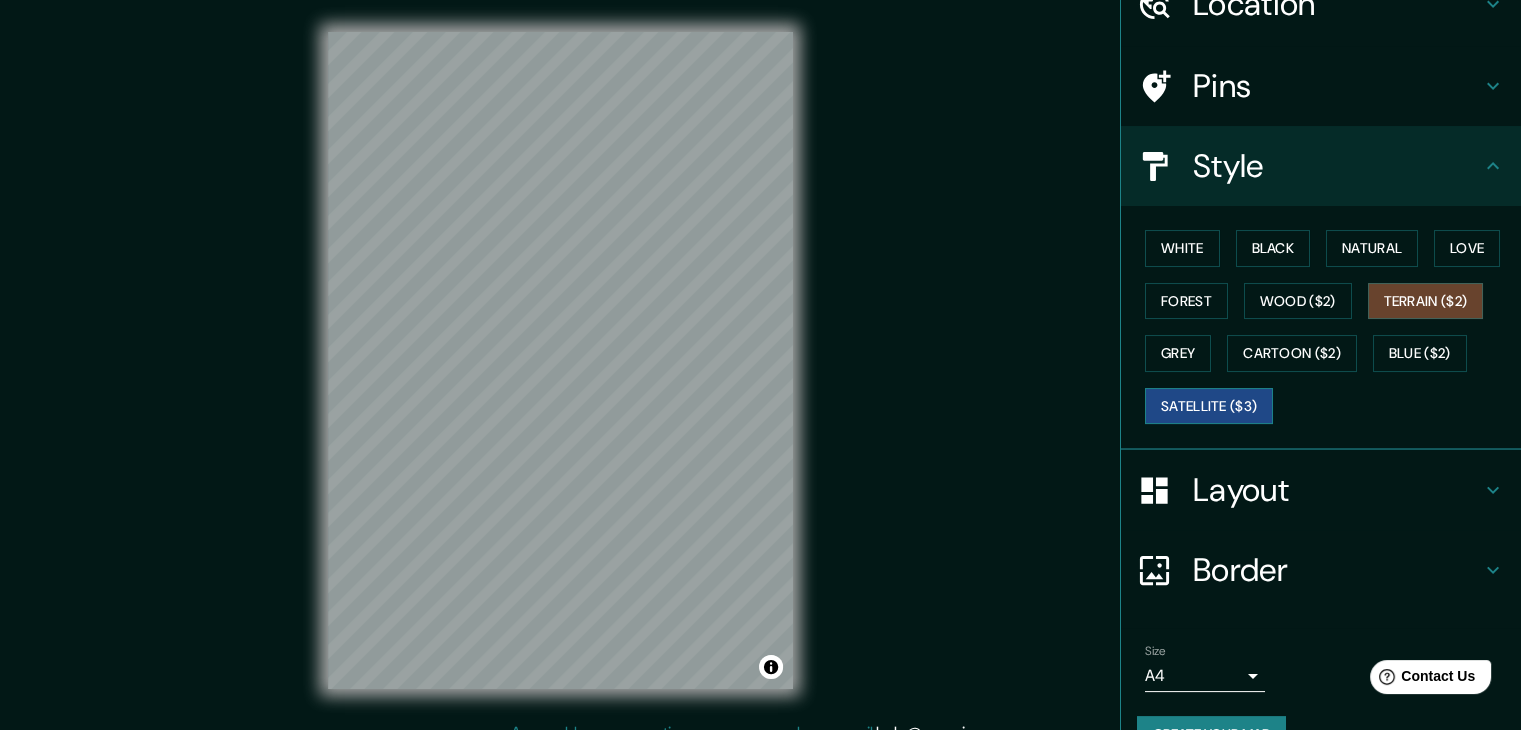 click on "Satellite ($3)" at bounding box center [1209, 406] 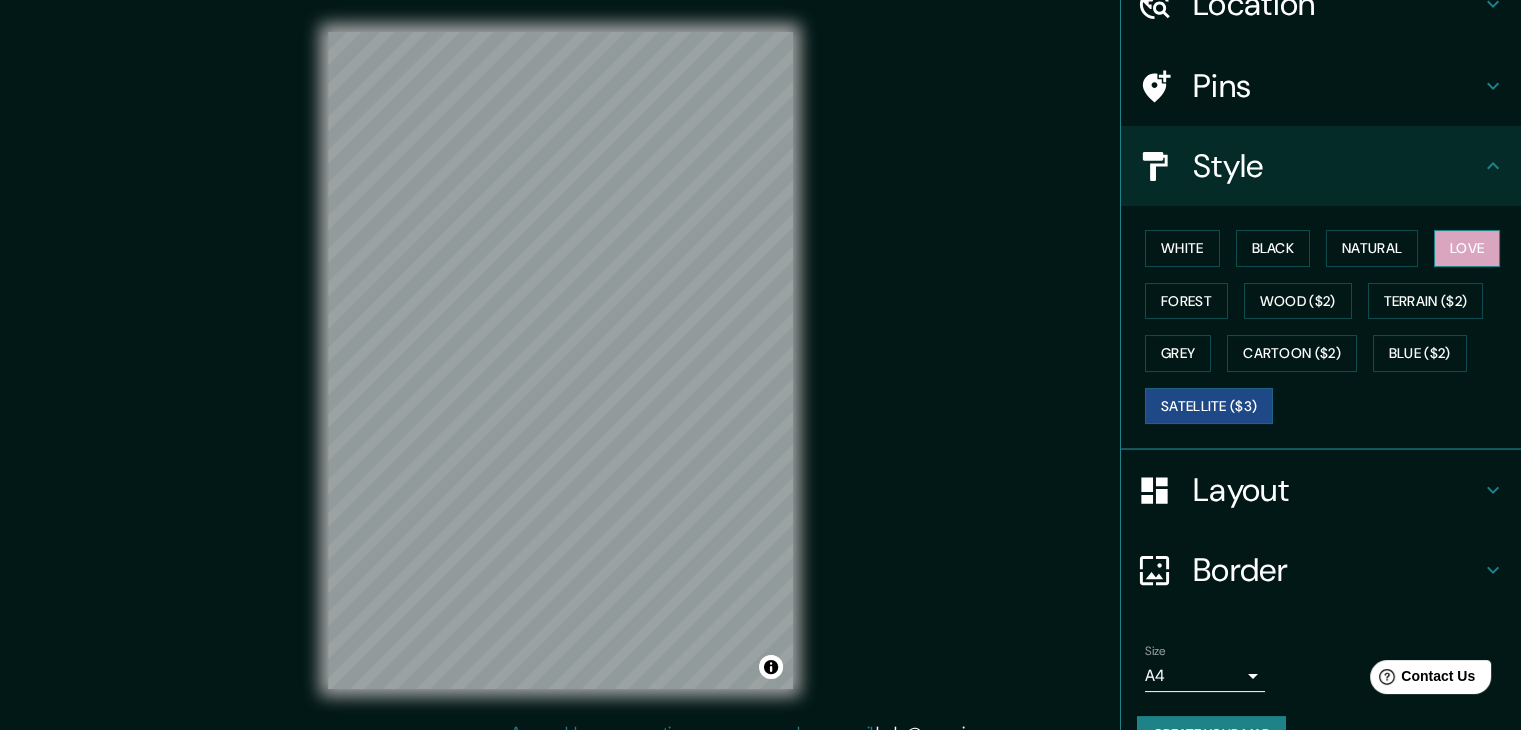 click on "Love" at bounding box center (1467, 248) 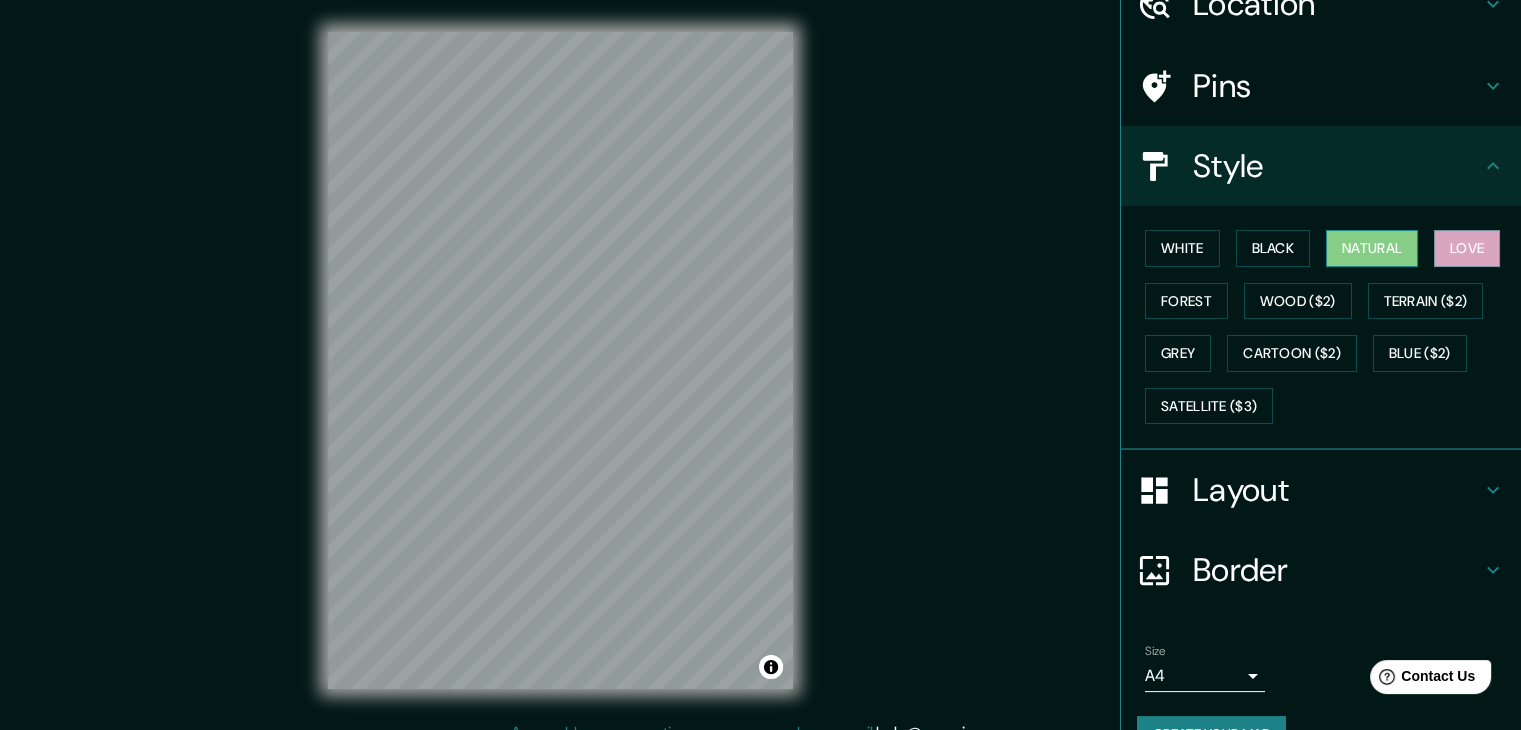 click on "Natural" at bounding box center (1372, 248) 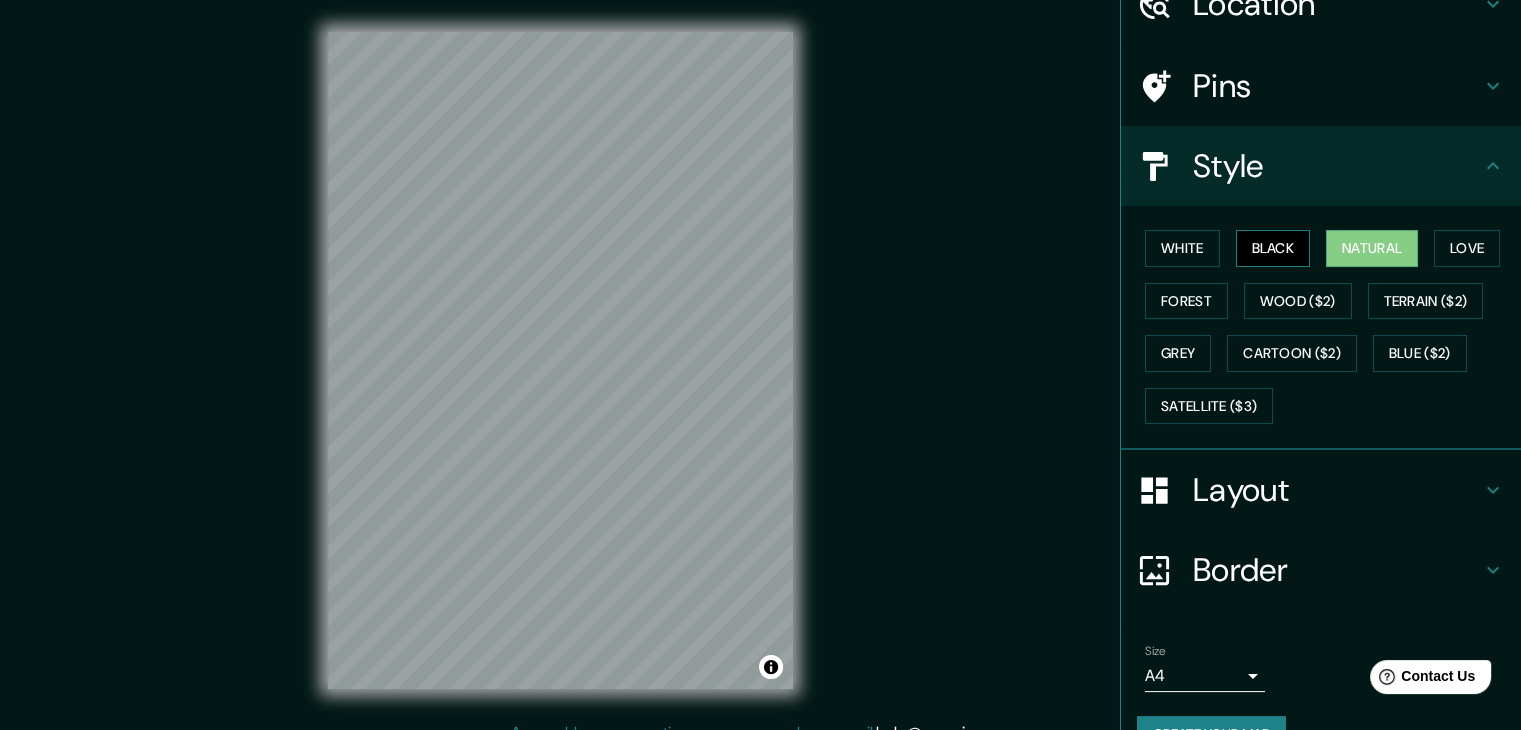 click on "Black" at bounding box center [1273, 248] 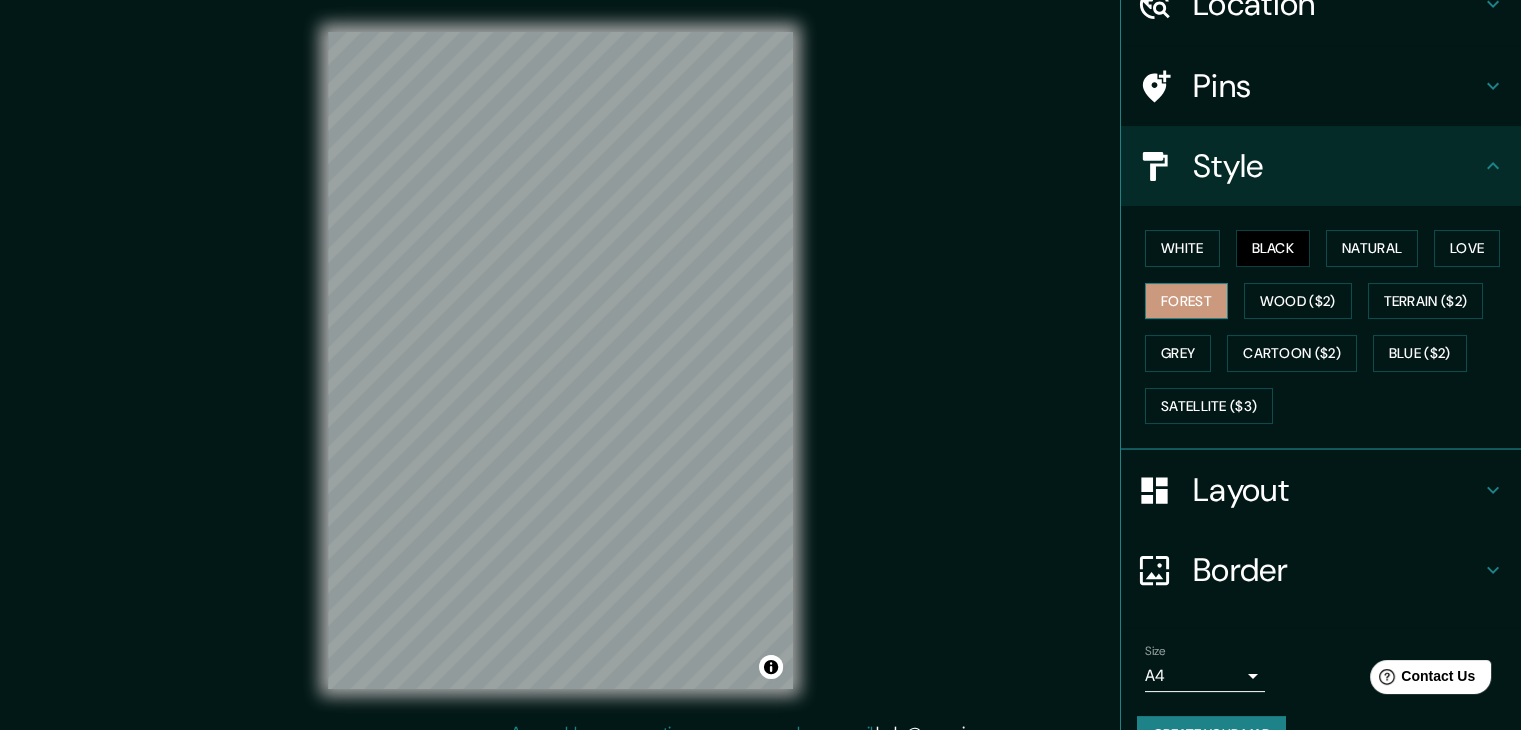 click on "Forest" at bounding box center [1186, 301] 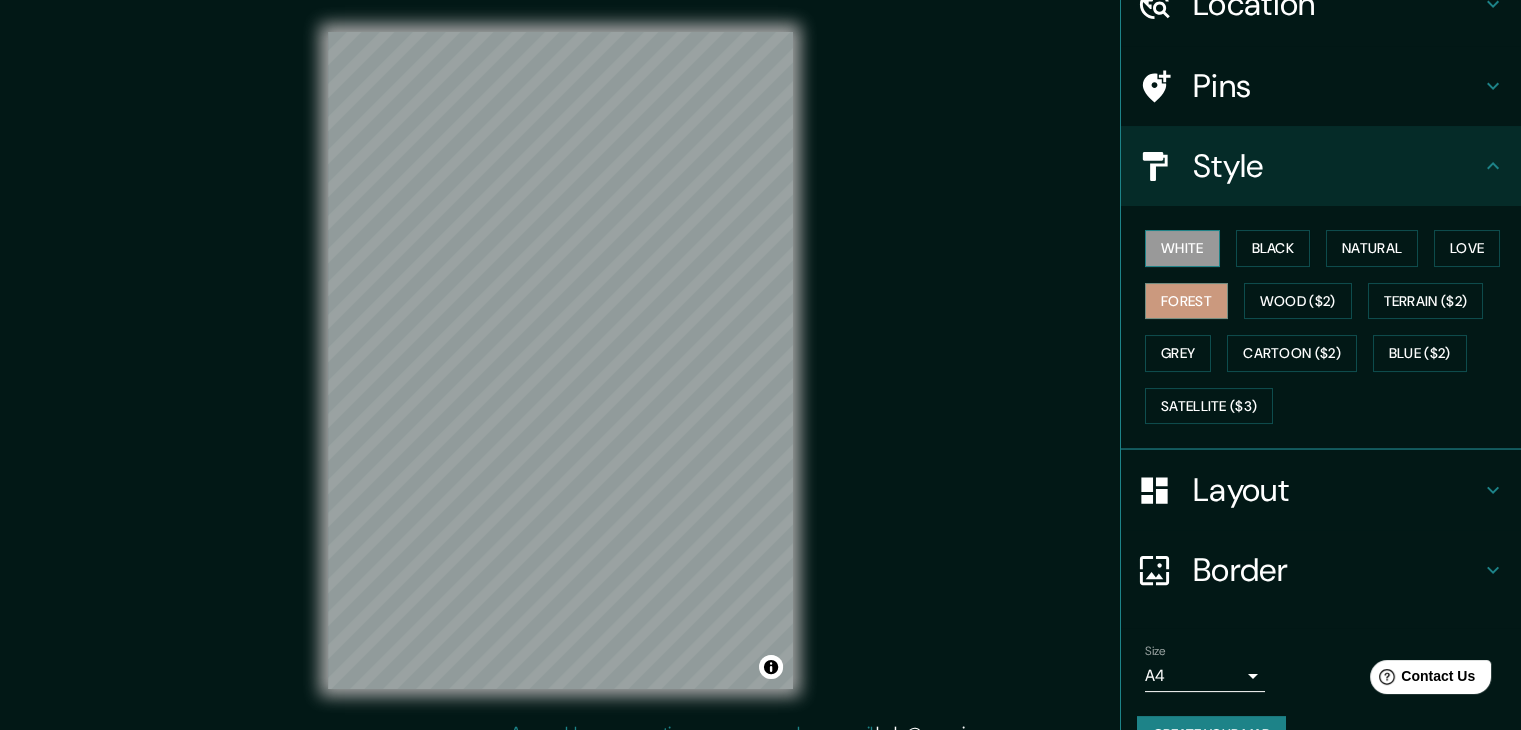 click on "White" at bounding box center (1182, 248) 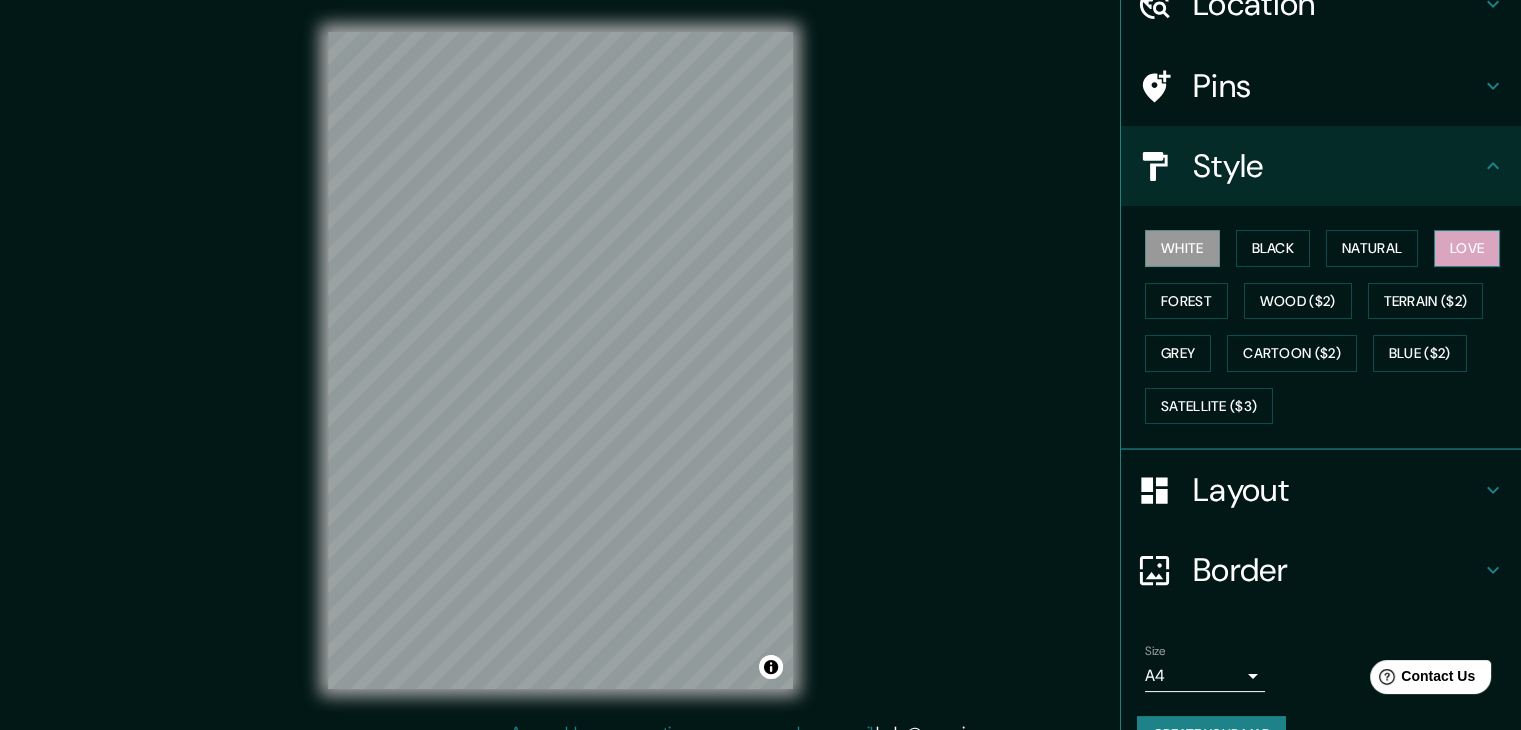 click on "Love" at bounding box center (1467, 248) 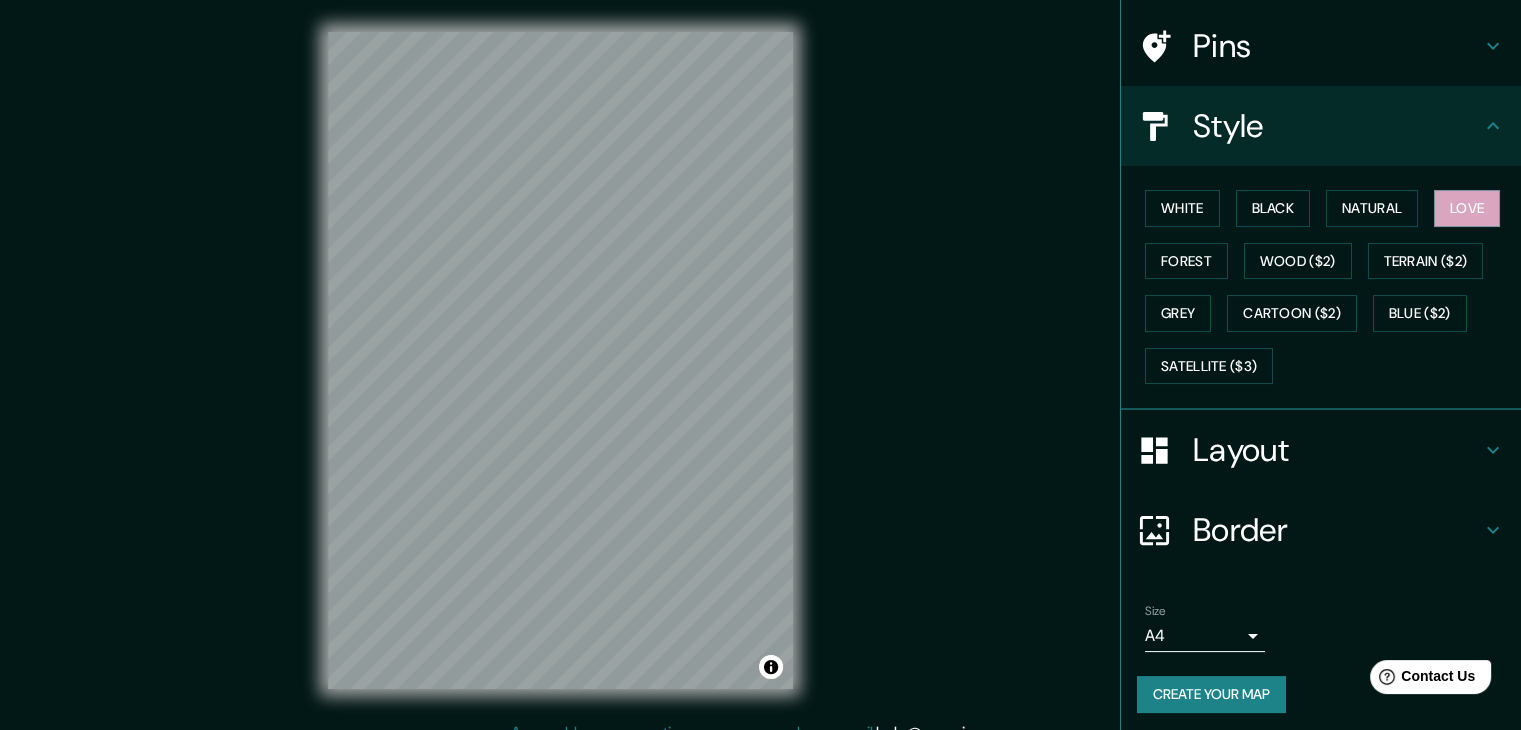 scroll, scrollTop: 144, scrollLeft: 0, axis: vertical 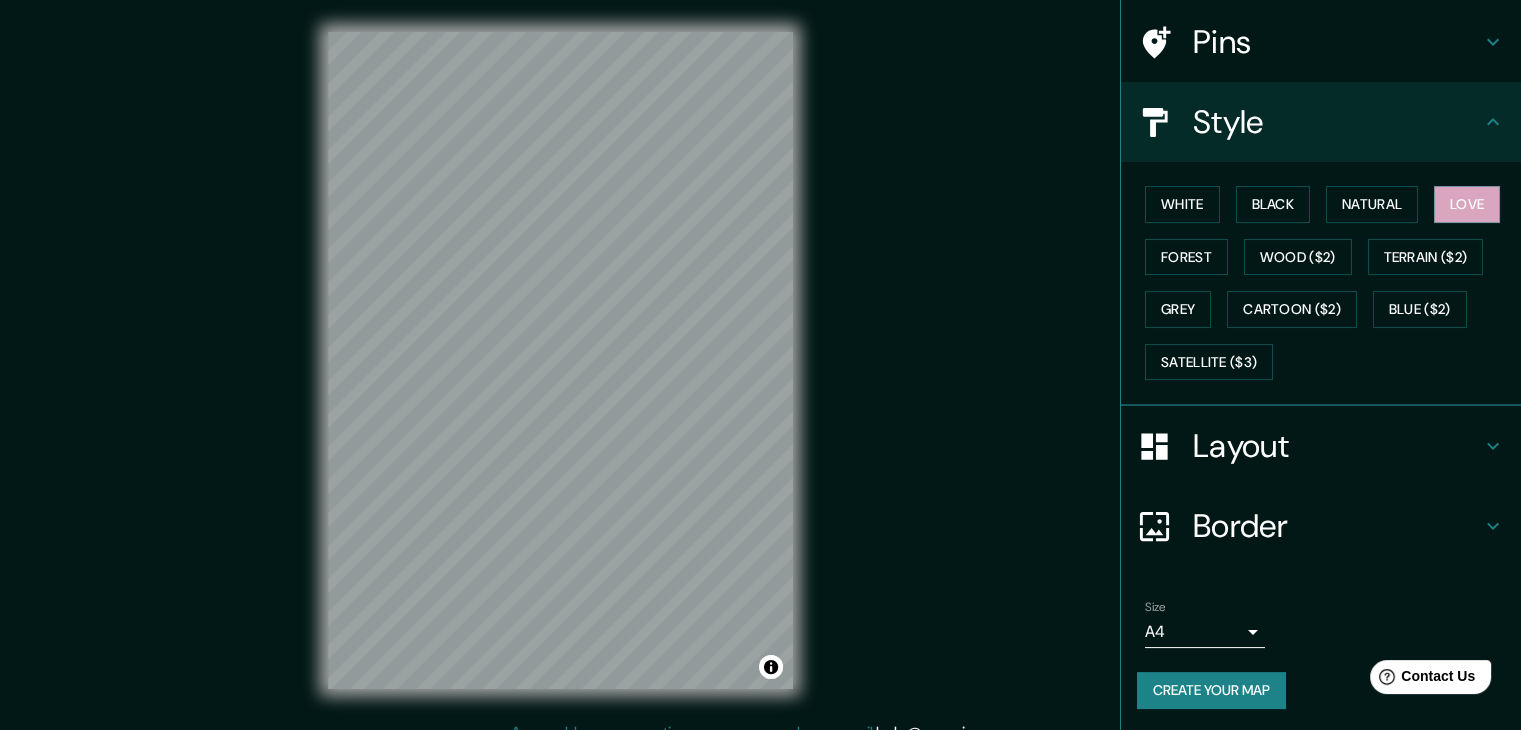 click on "Mappin Location [CITY], [STATE], [COUNTRY] [CITY]  [STATE], [COUNTRY] Calle [CITY] De Soto  [POSTAL_CODE] [CITY], [STATE], [COUNTRY] [CITY] De Soto  [POSTAL_CODE] [CITY], [STATE], [COUNTRY] [PERSON] Route de [STREET]  [CITY], [STATE], [COUNTRY] [PERSON]  [CITY], [STATE], [COUNTRY] Pins Style White Black Natural Love Forest Wood ($2) Terrain ($2) Grey Cartoon ($2) Blue ($2) Satellite ($3) Layout Border Choose a border.  Hint : you can make layers of the frame opaque to create some cool effects. None Simple Transparent Fancy Size A4 single Create your map © Mapbox   © OpenStreetMap   Improve this map Any problems, suggestions, or concerns please email    help@example.com . . ." at bounding box center [760, 365] 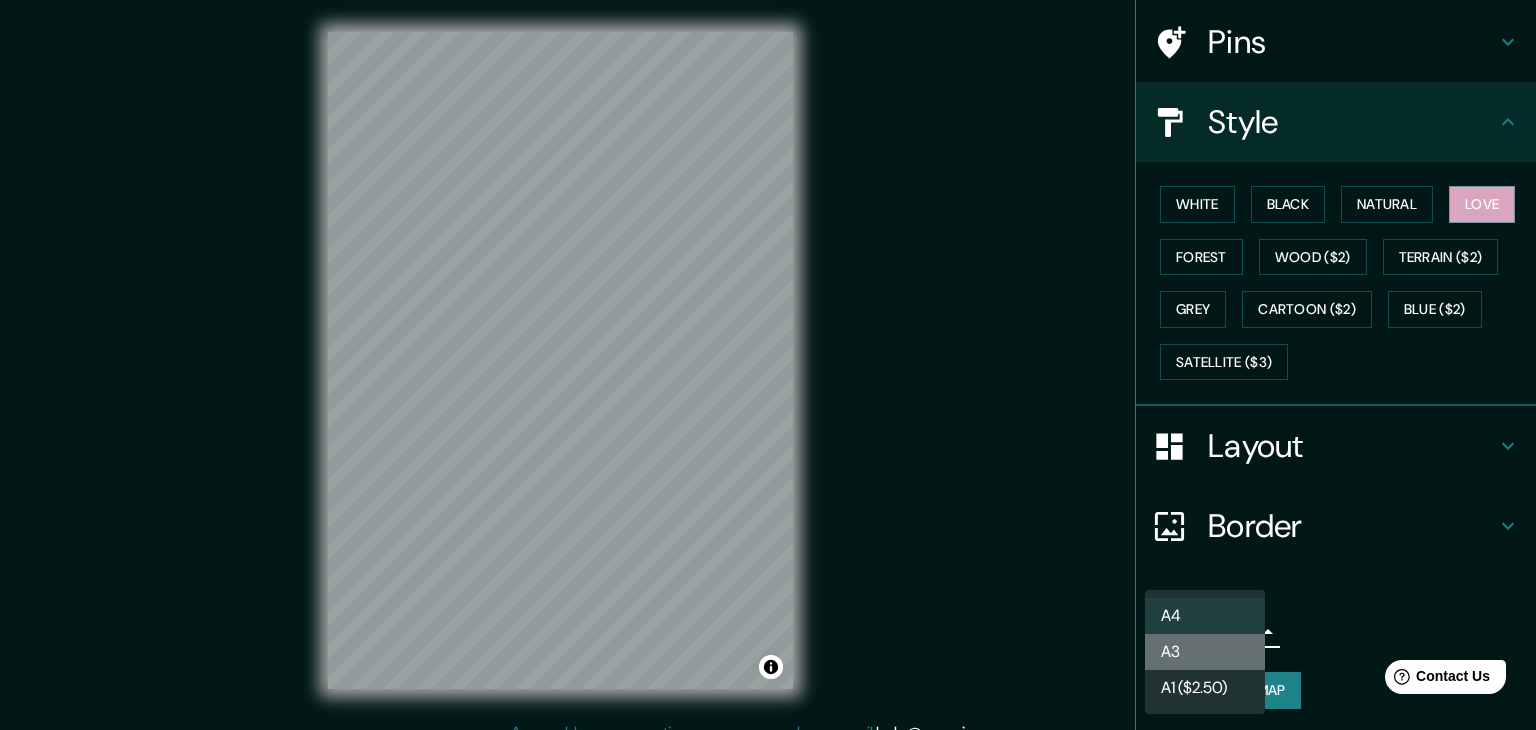 click on "A3" at bounding box center (1205, 652) 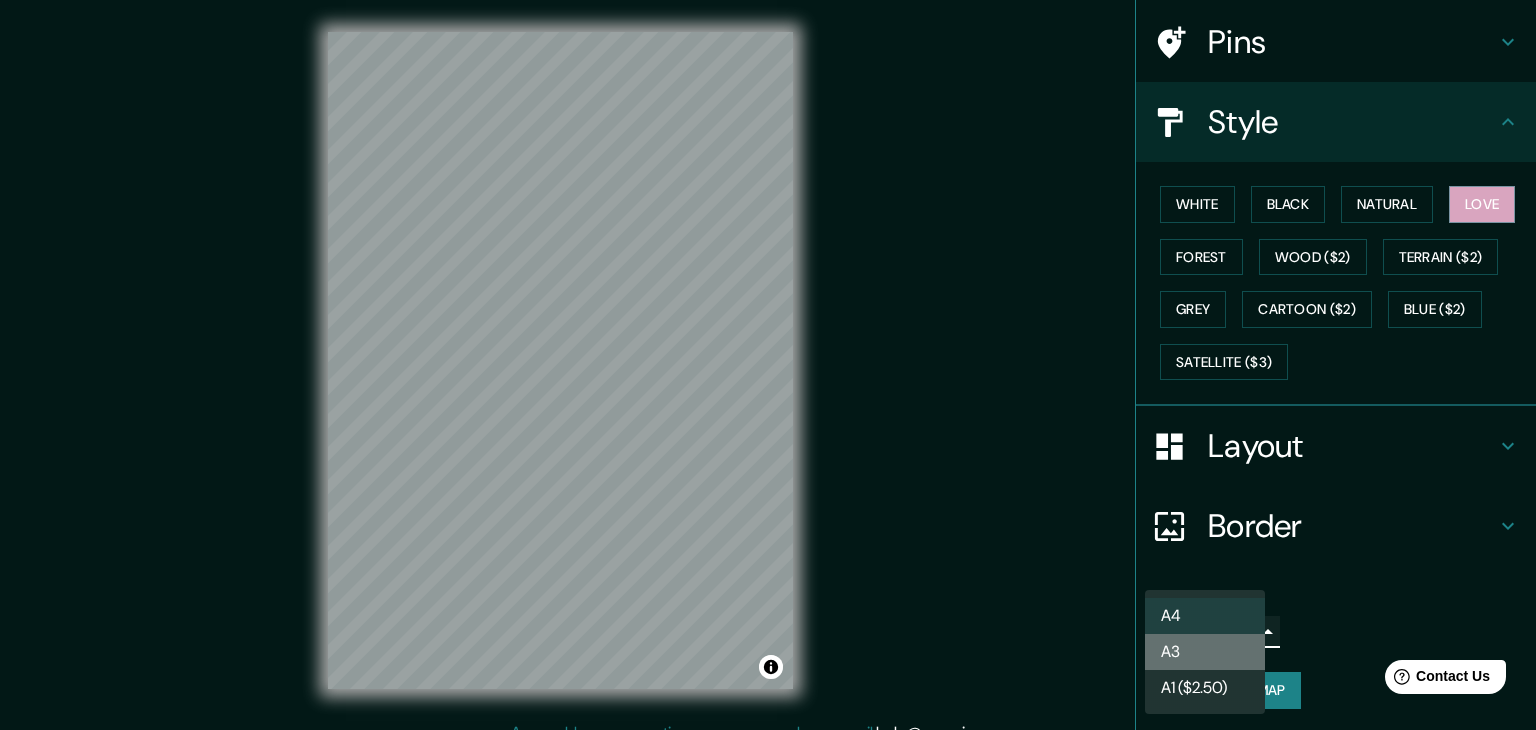 type on "a4" 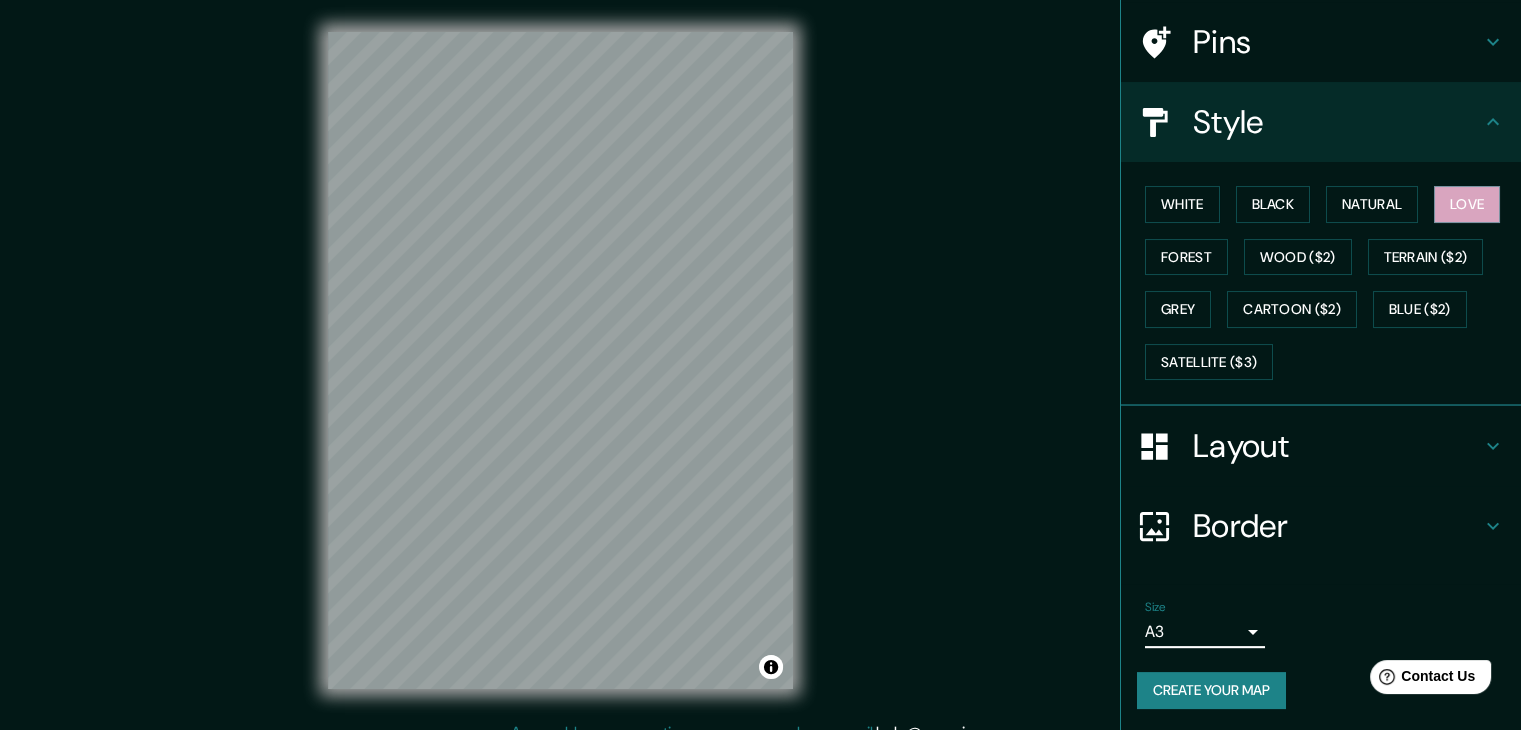 click on "Size A3 a4" at bounding box center [1321, 624] 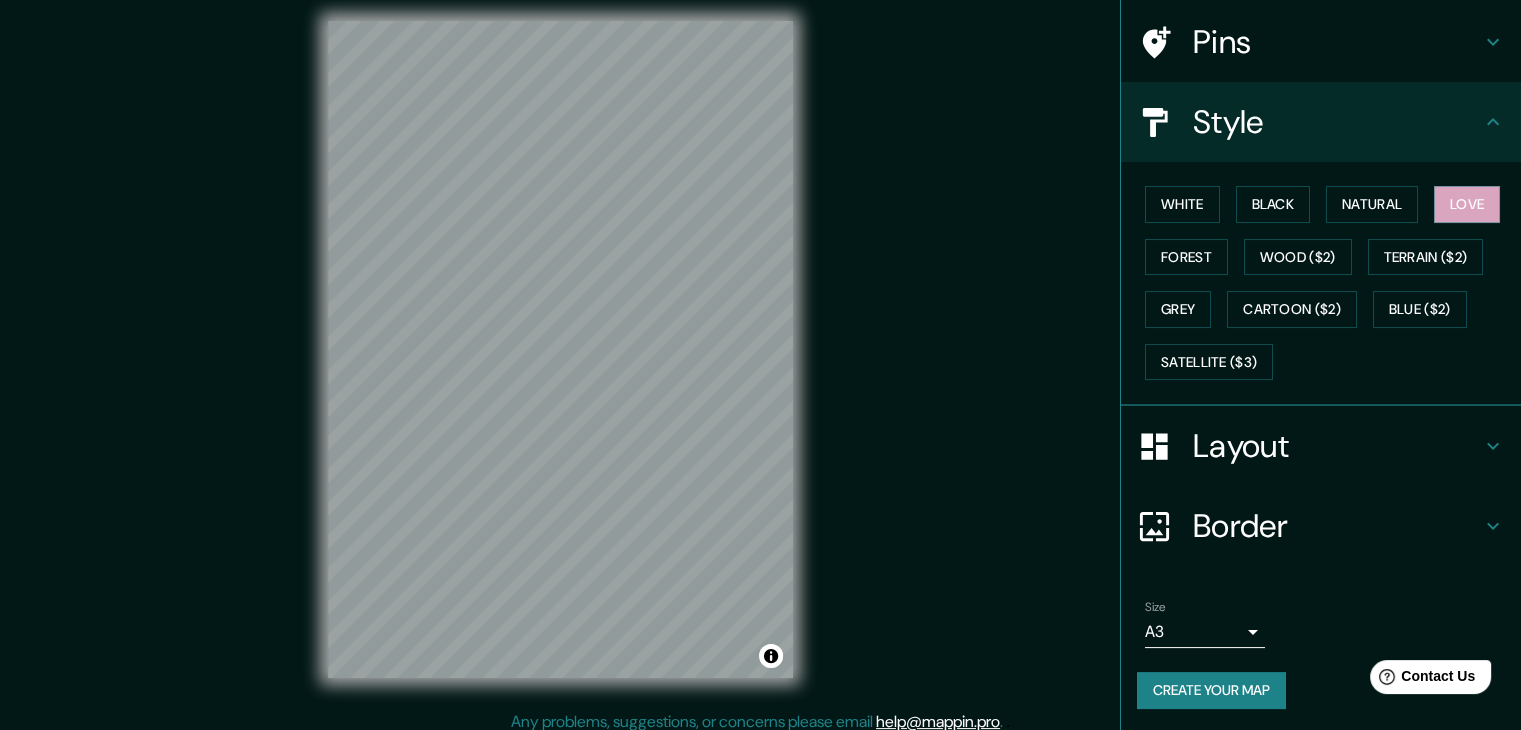 scroll, scrollTop: 23, scrollLeft: 0, axis: vertical 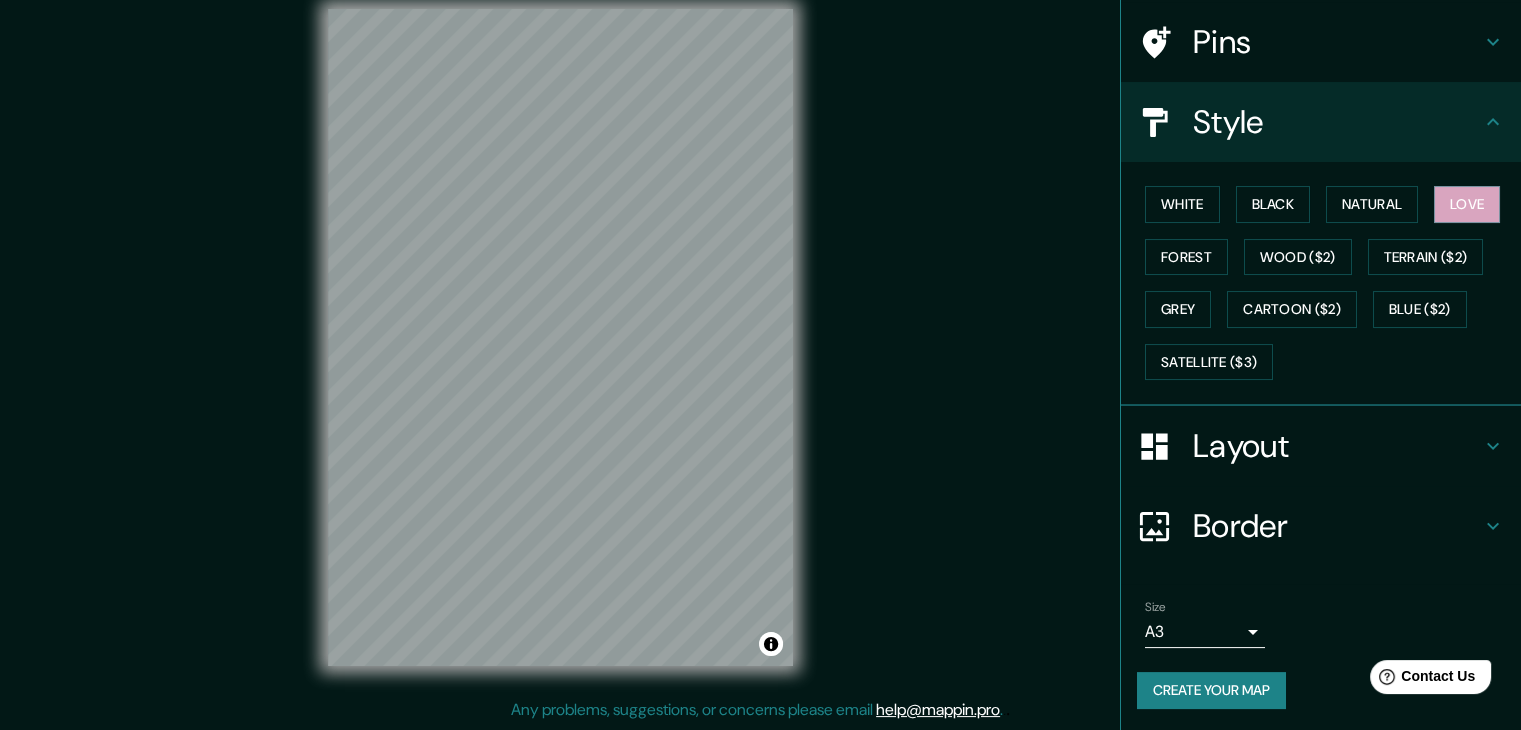 click on "Layout" at bounding box center [1337, 446] 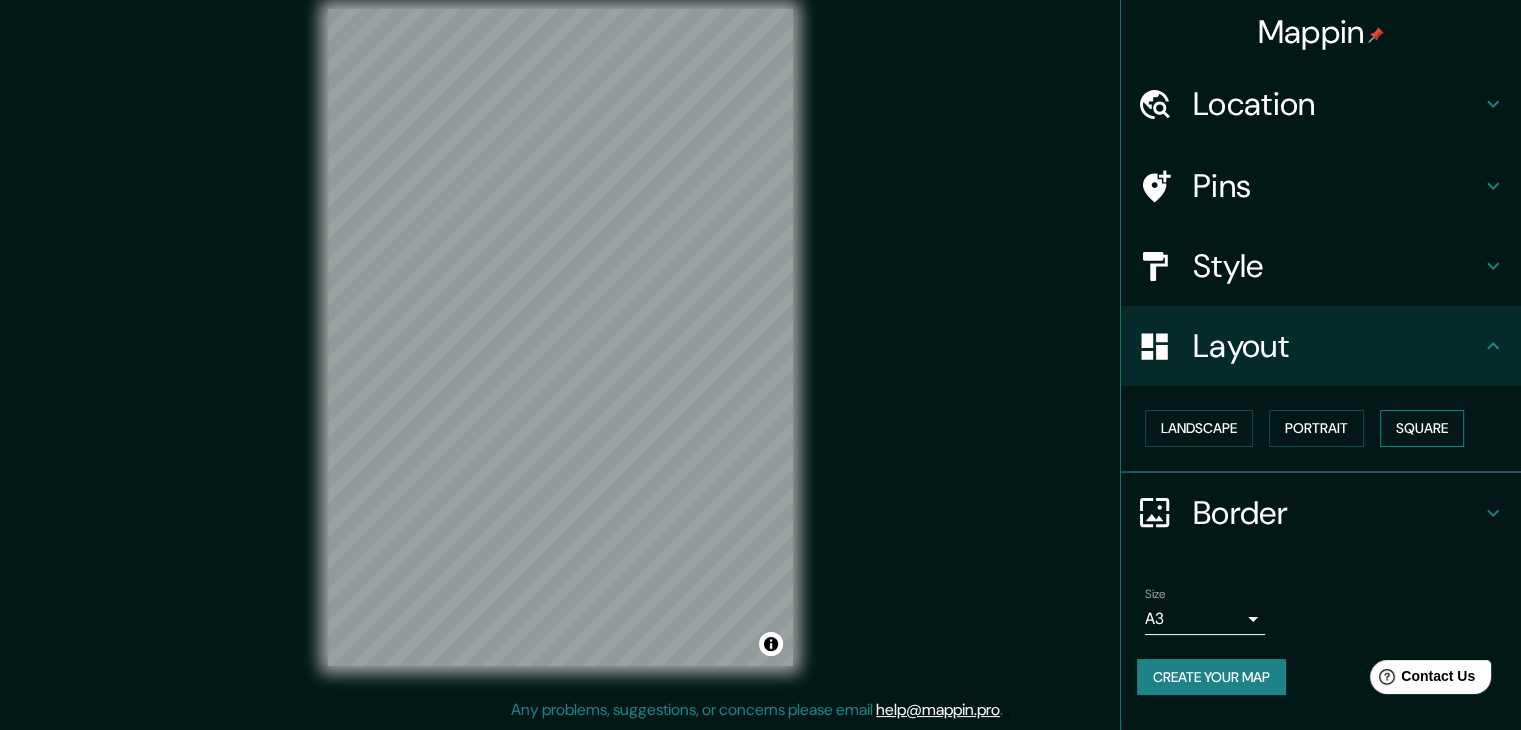 scroll, scrollTop: 0, scrollLeft: 0, axis: both 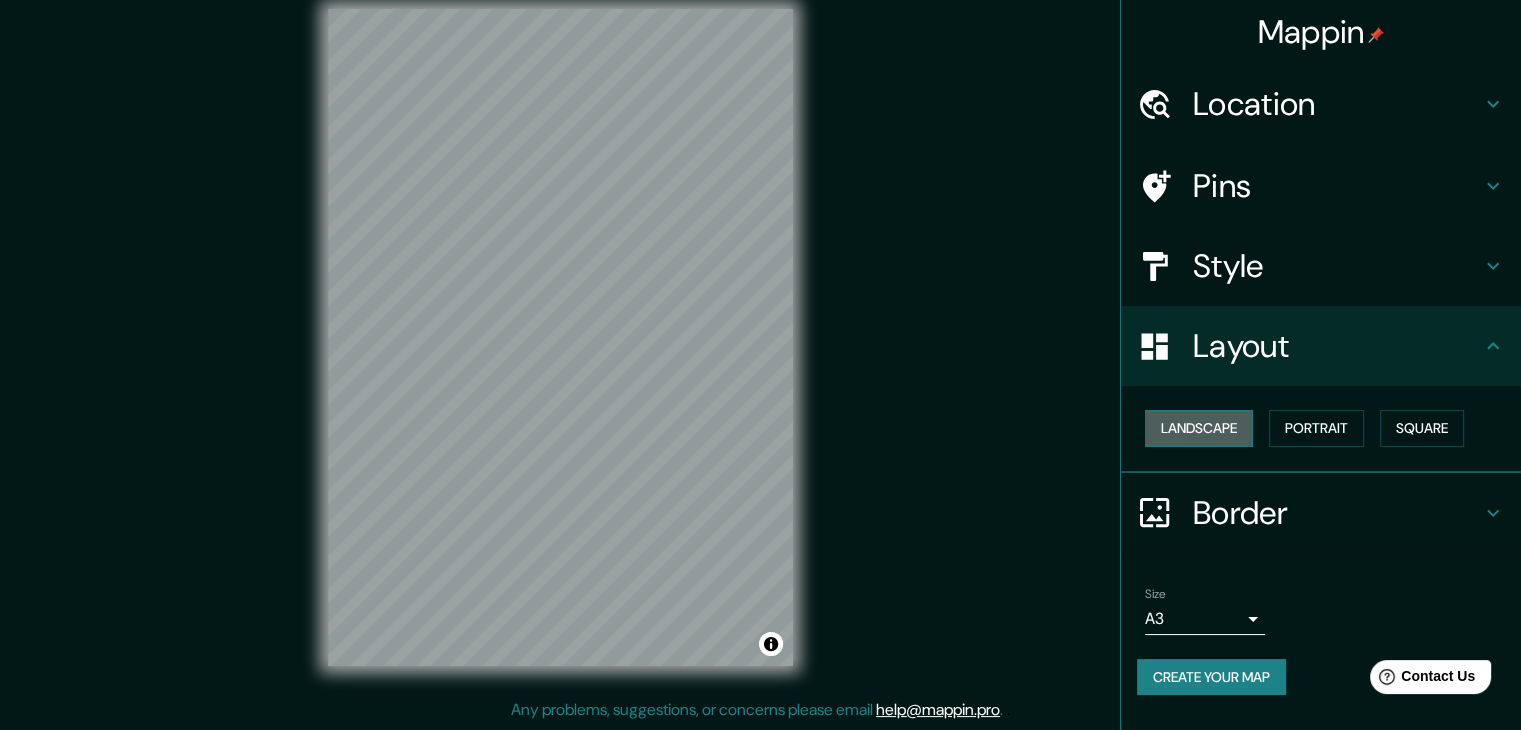 click on "Landscape" at bounding box center [1199, 428] 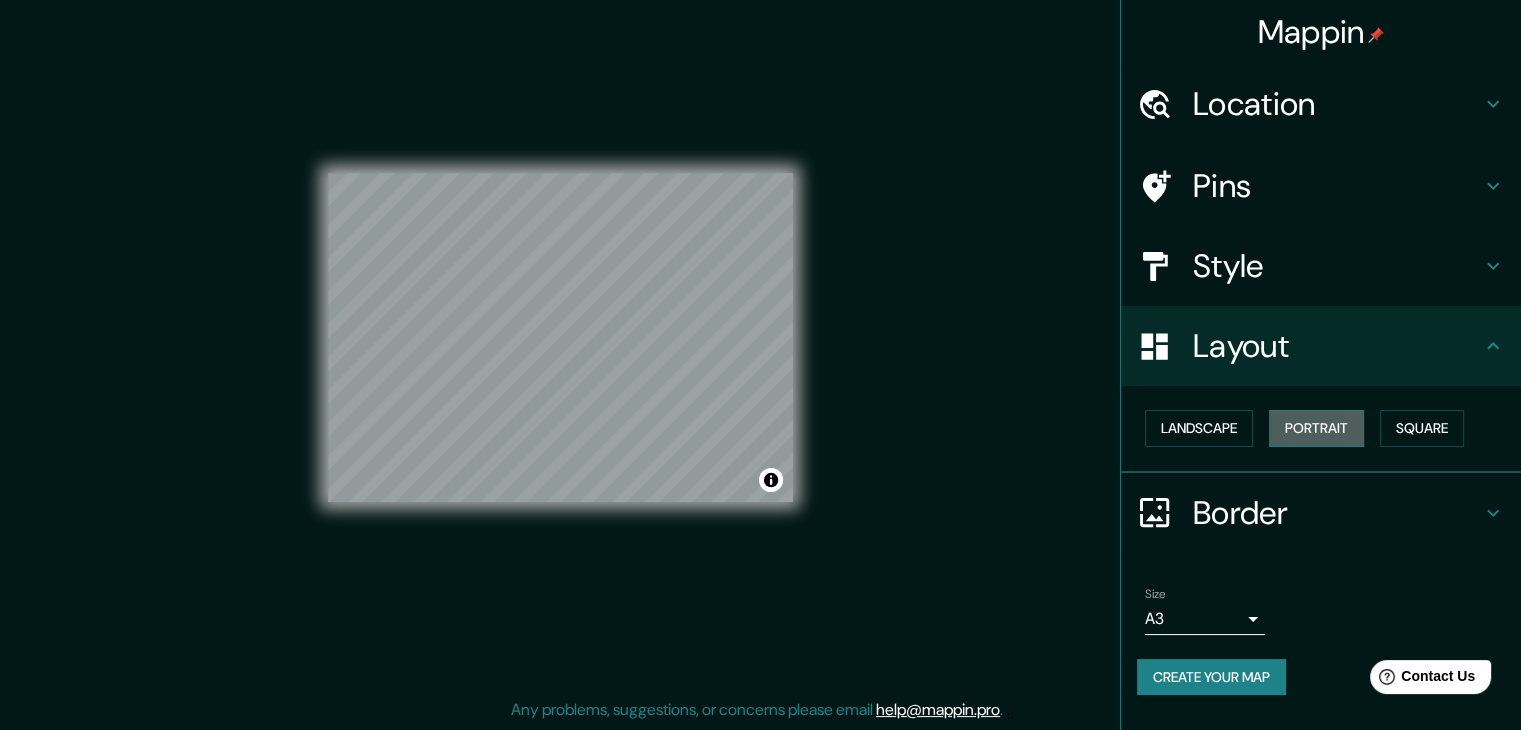 click on "Portrait" at bounding box center (1316, 428) 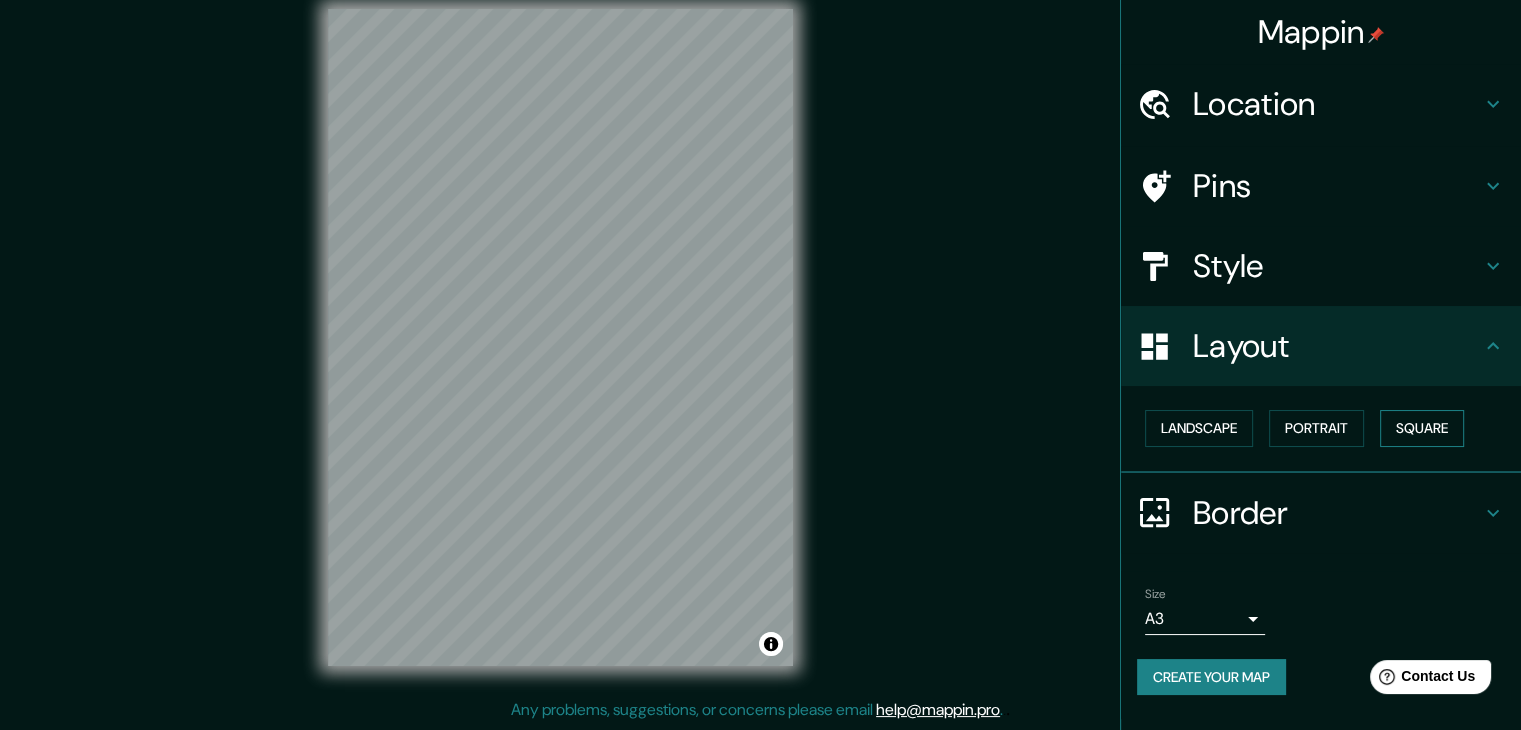 click on "Square" at bounding box center (1422, 428) 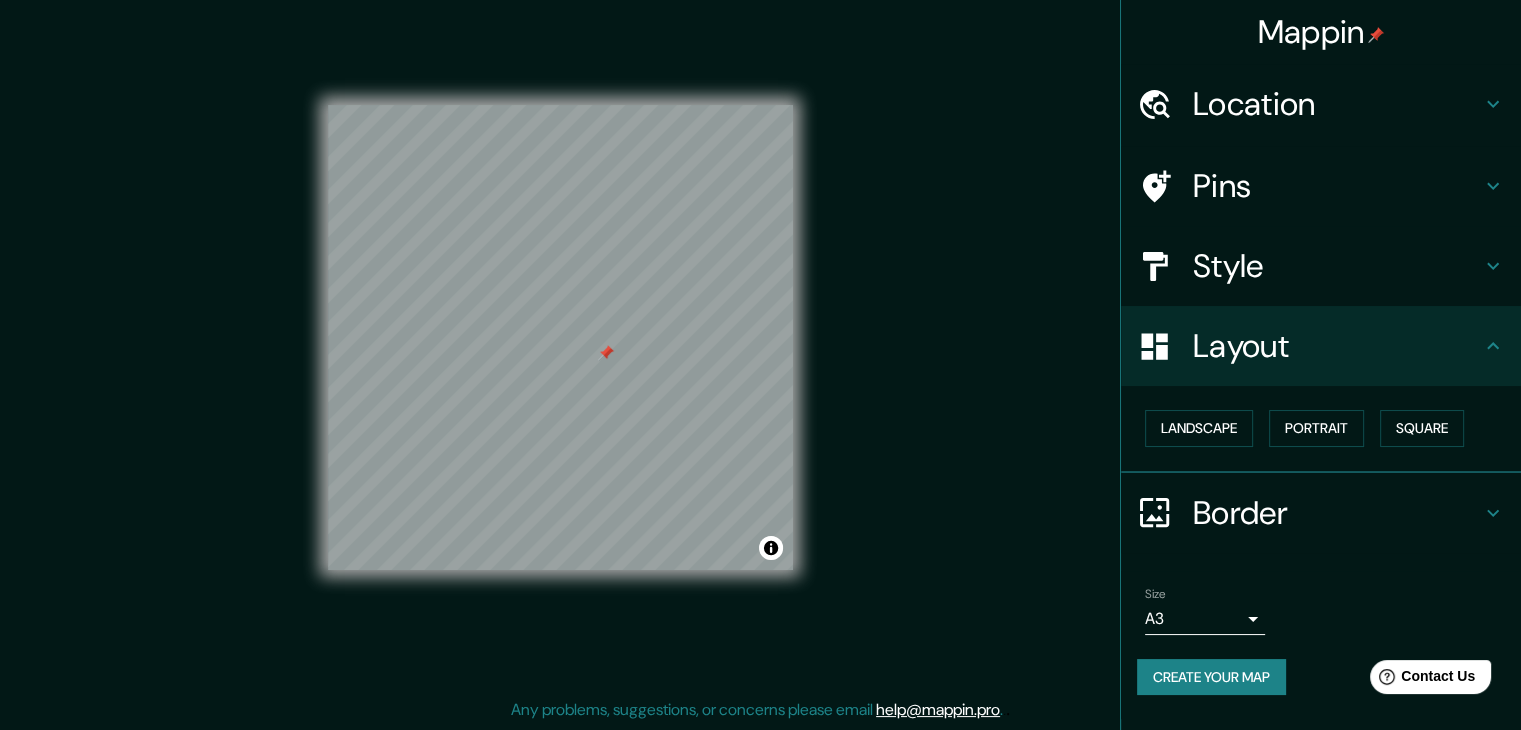 click on "Pins" at bounding box center [1337, 186] 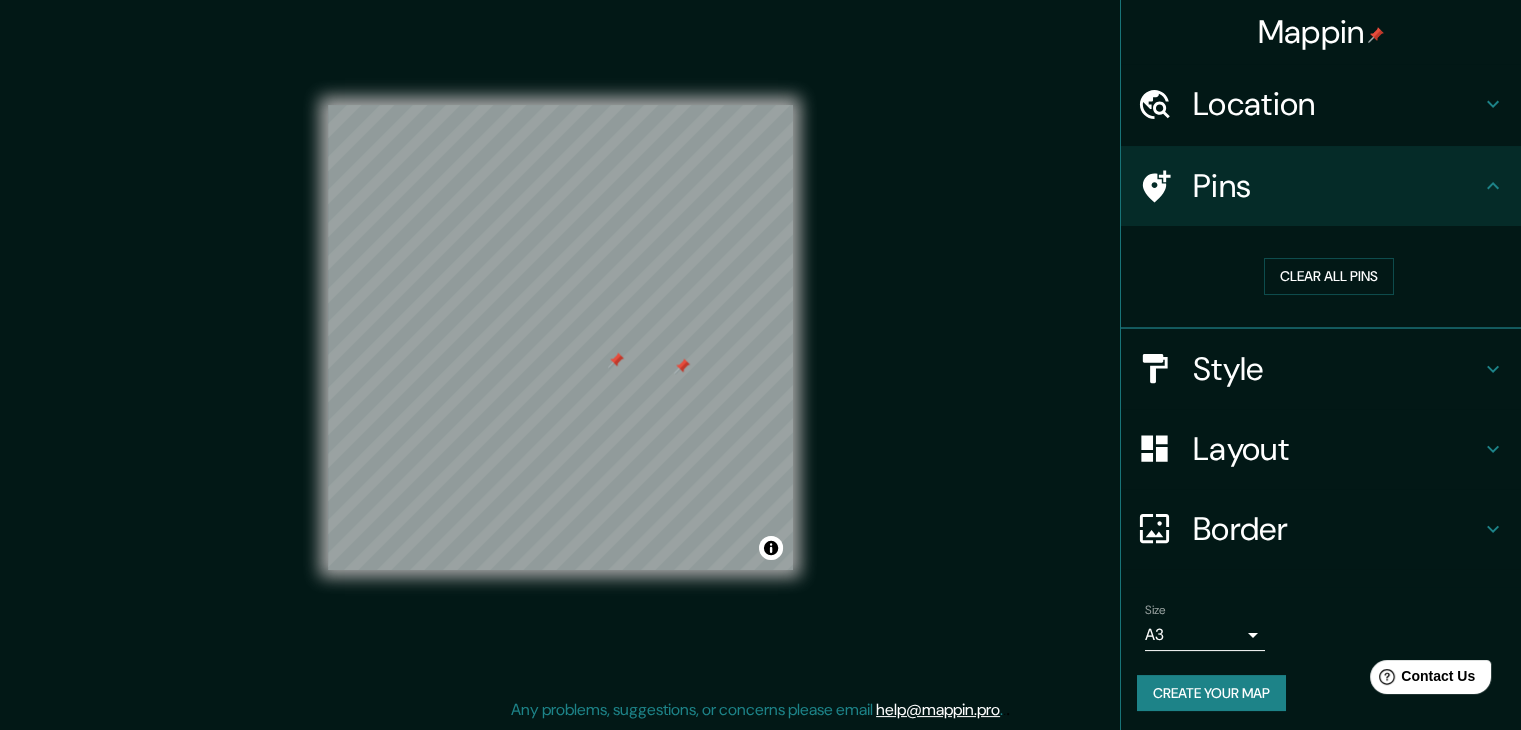 drag, startPoint x: 598, startPoint y: 349, endPoint x: 600, endPoint y: 362, distance: 13.152946 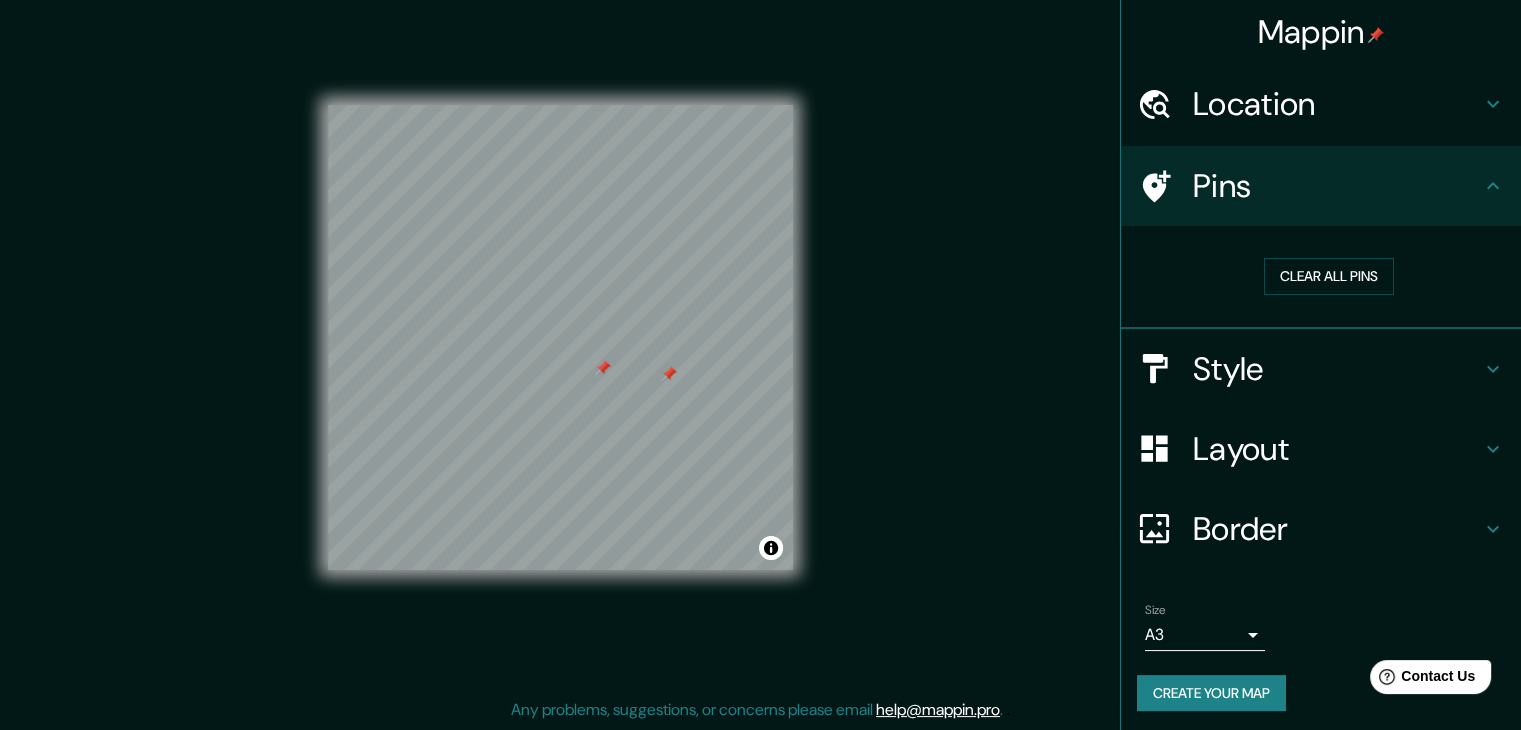 click on "Layout" at bounding box center [1337, 449] 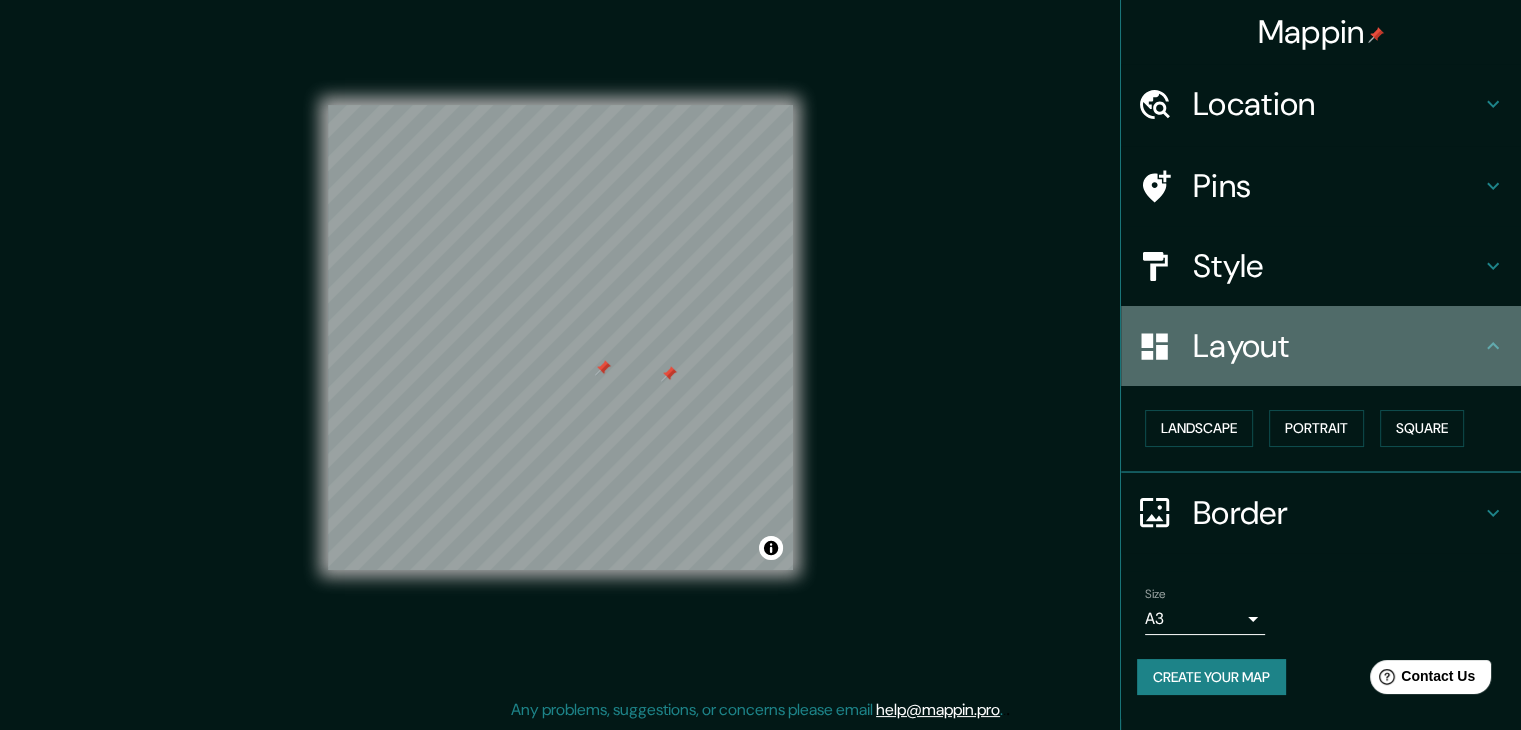 click on "Layout" at bounding box center [1337, 346] 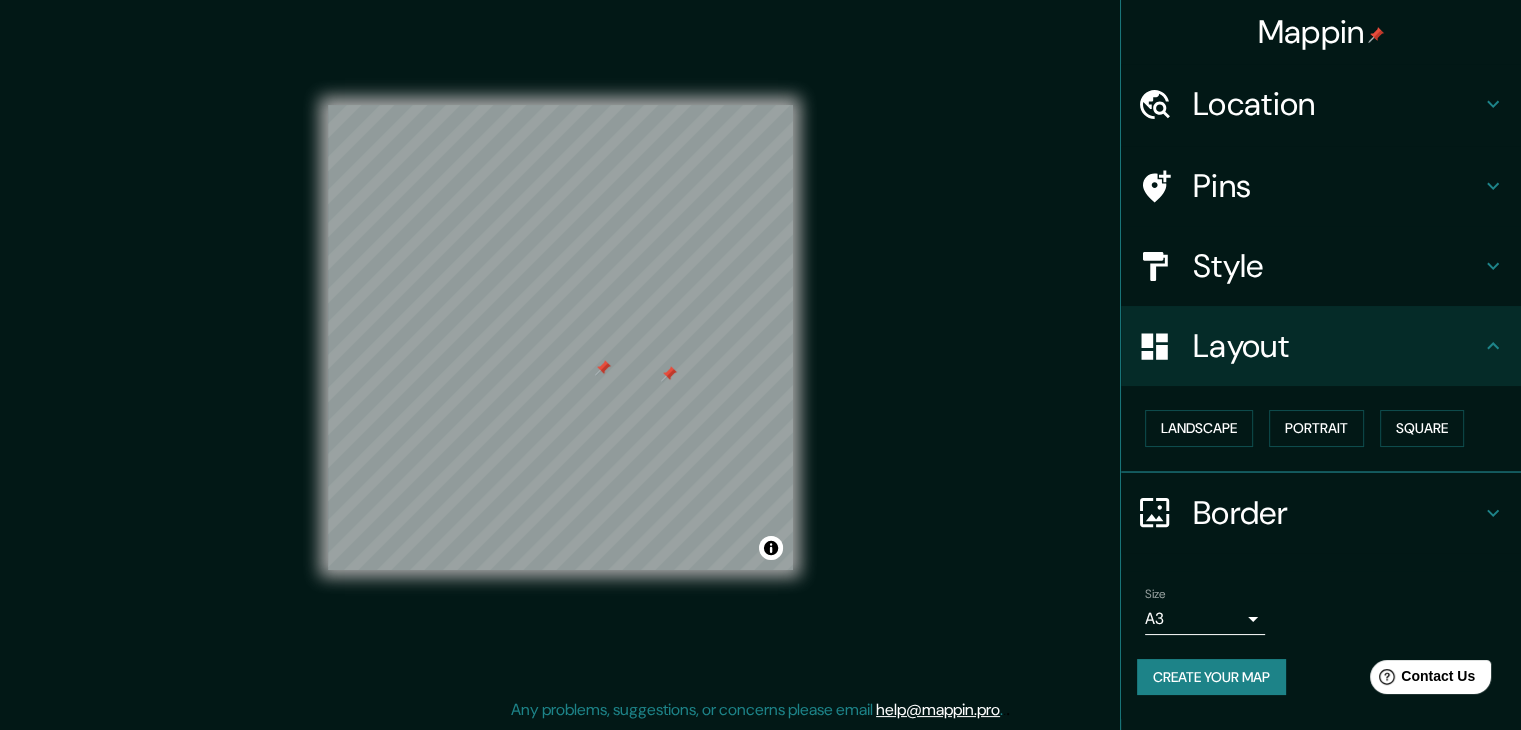 click on "Pins" at bounding box center (1321, 186) 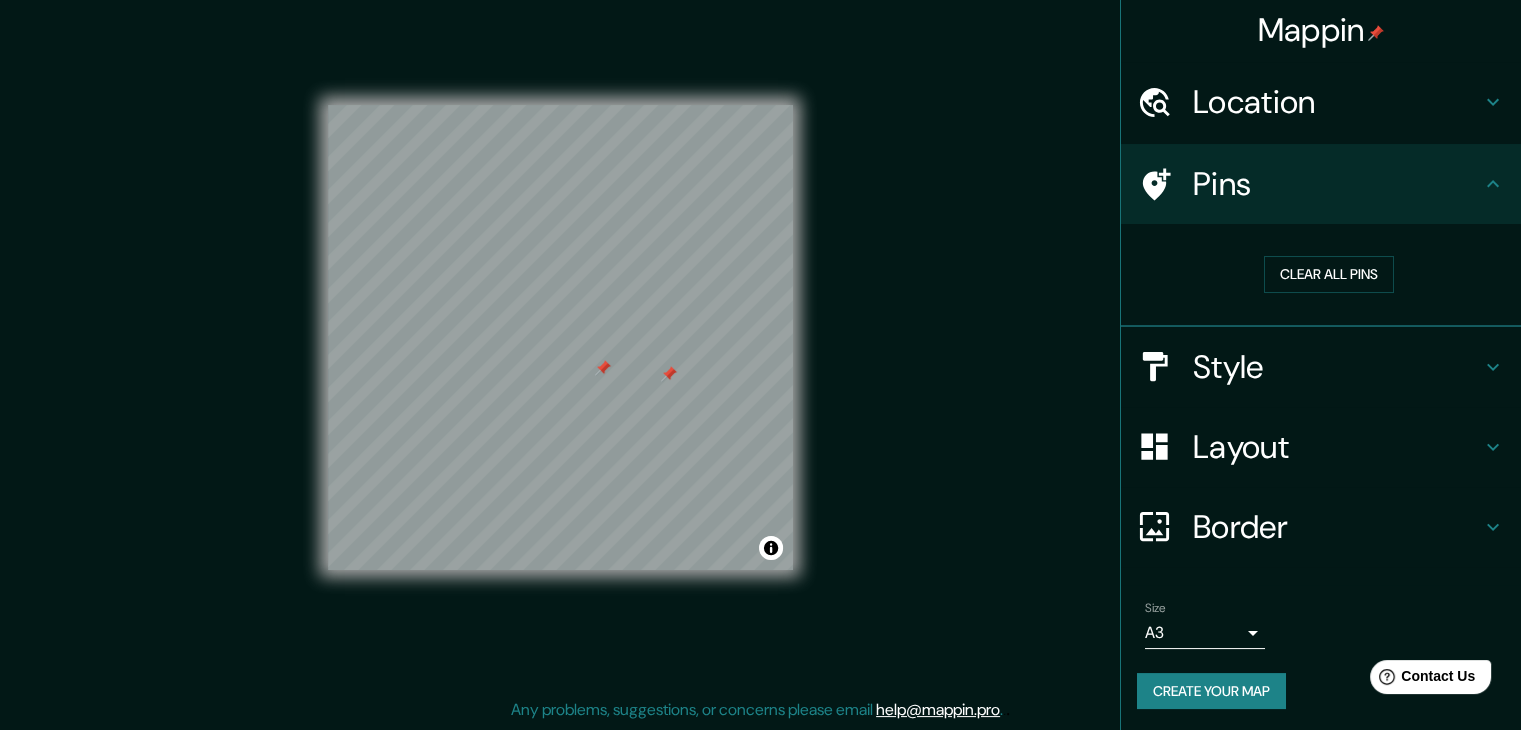 scroll, scrollTop: 4, scrollLeft: 0, axis: vertical 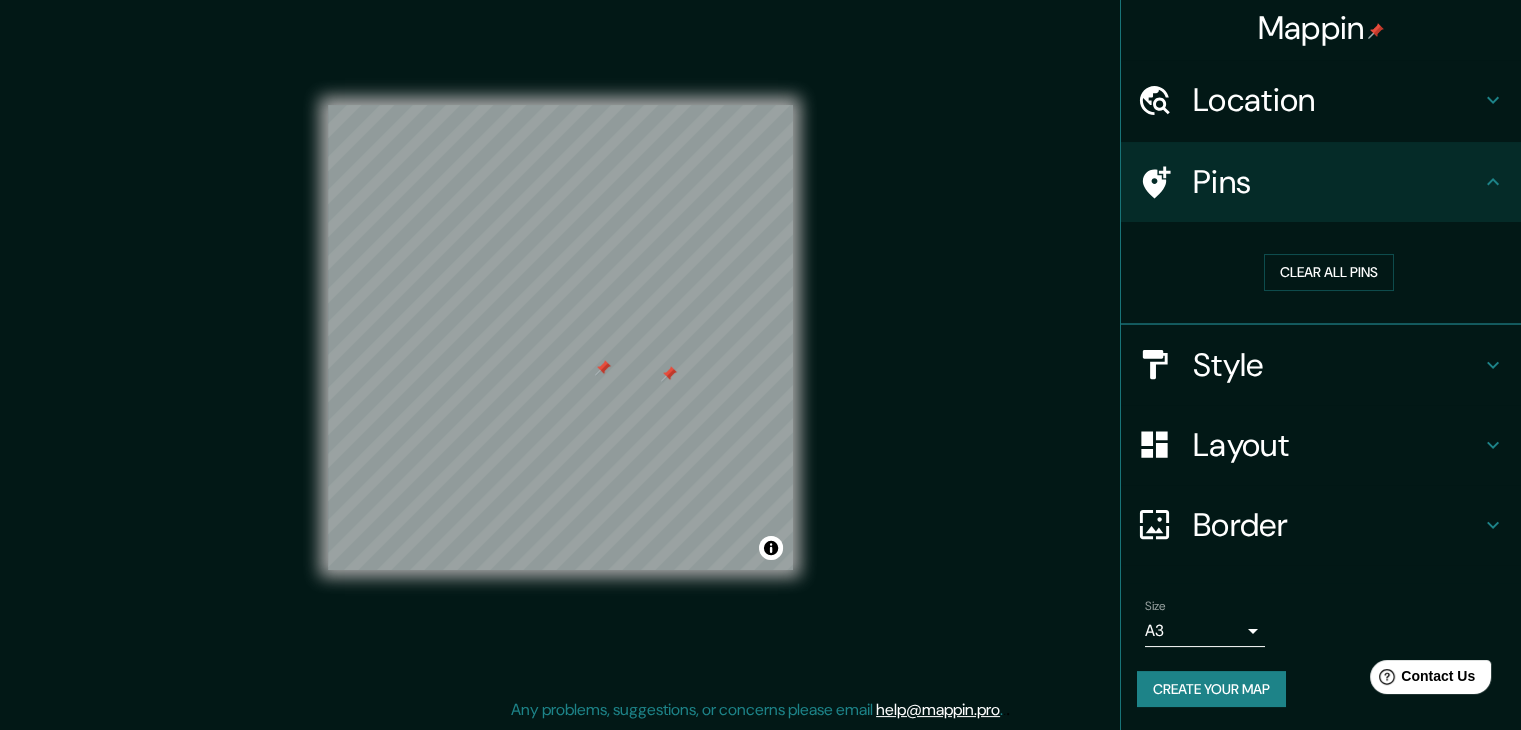 click at bounding box center [669, 374] 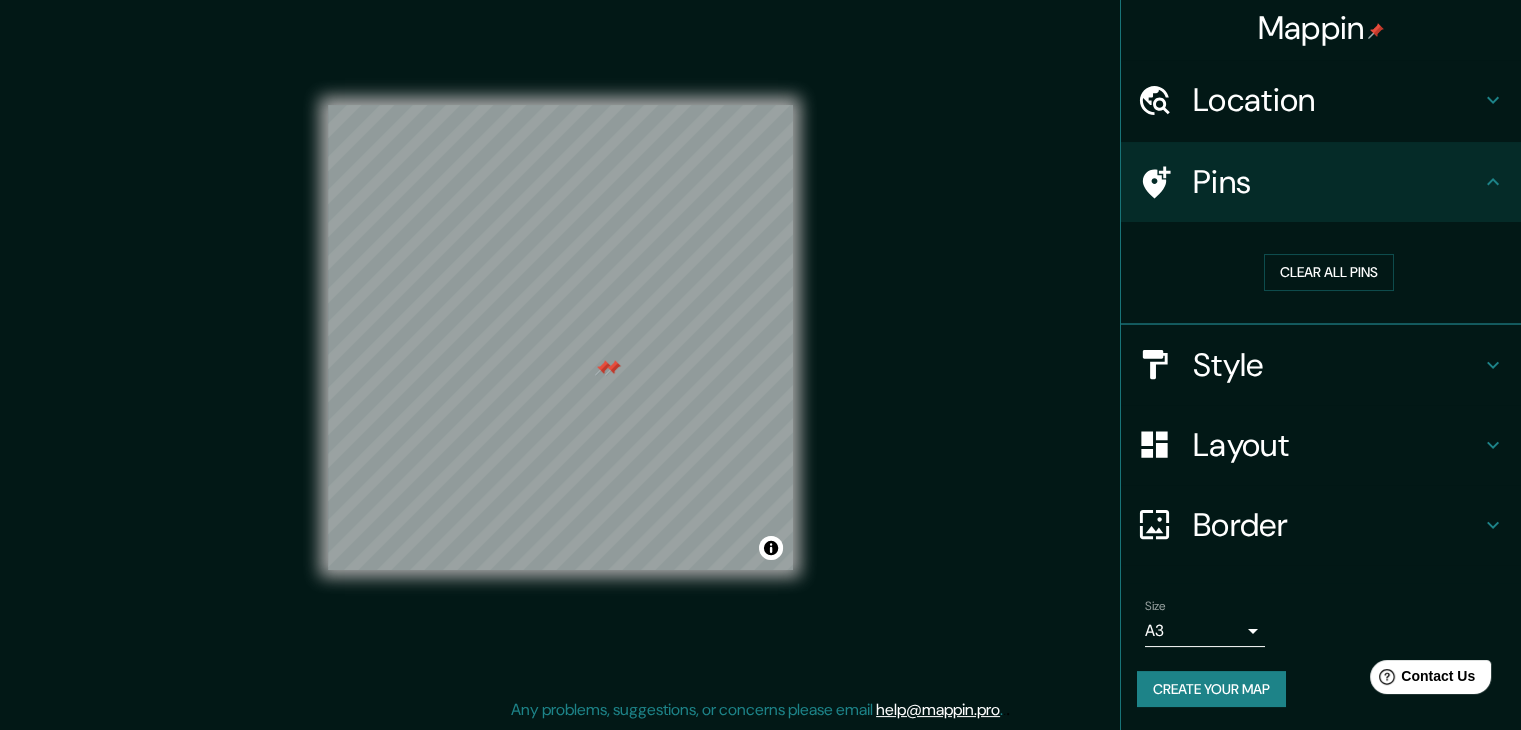 click at bounding box center [613, 368] 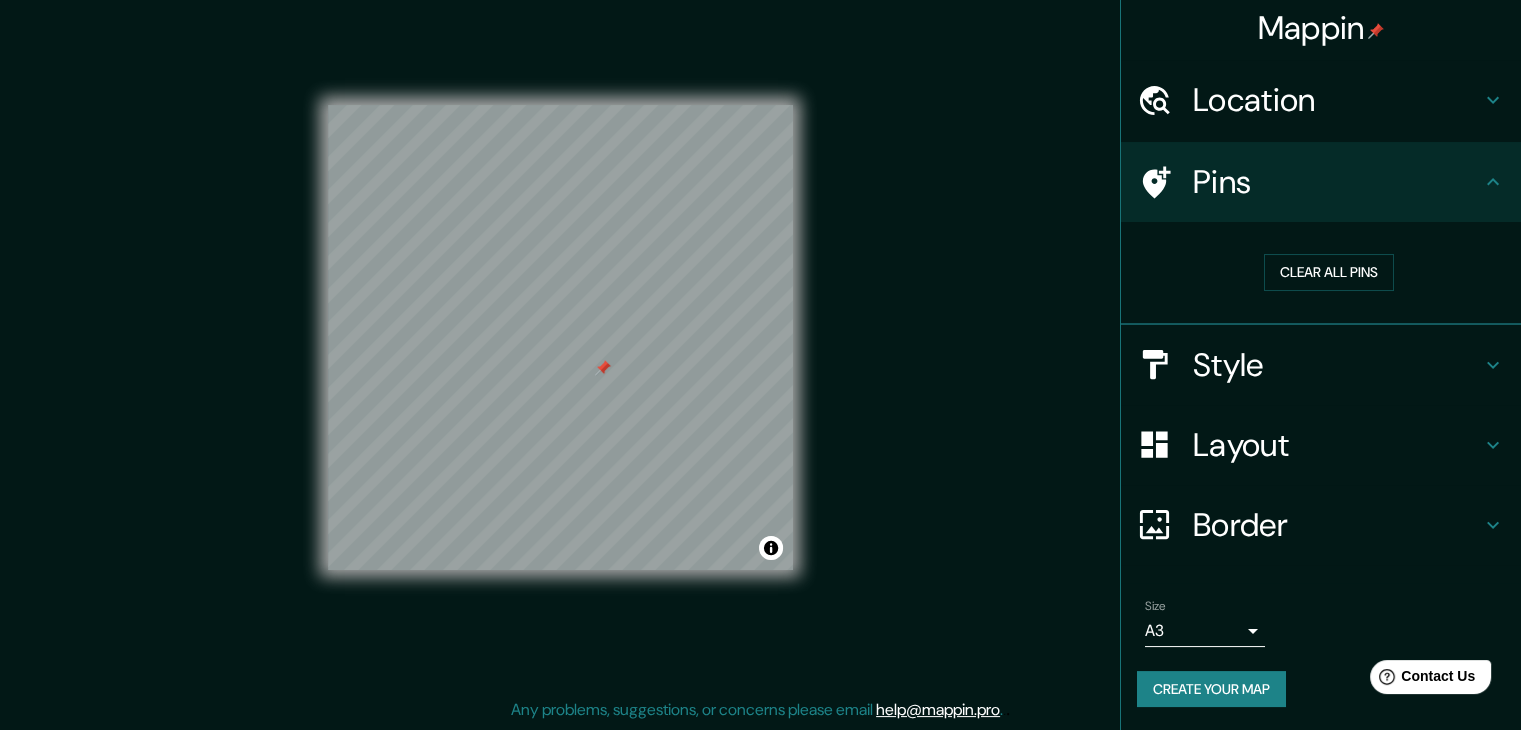 click at bounding box center (603, 368) 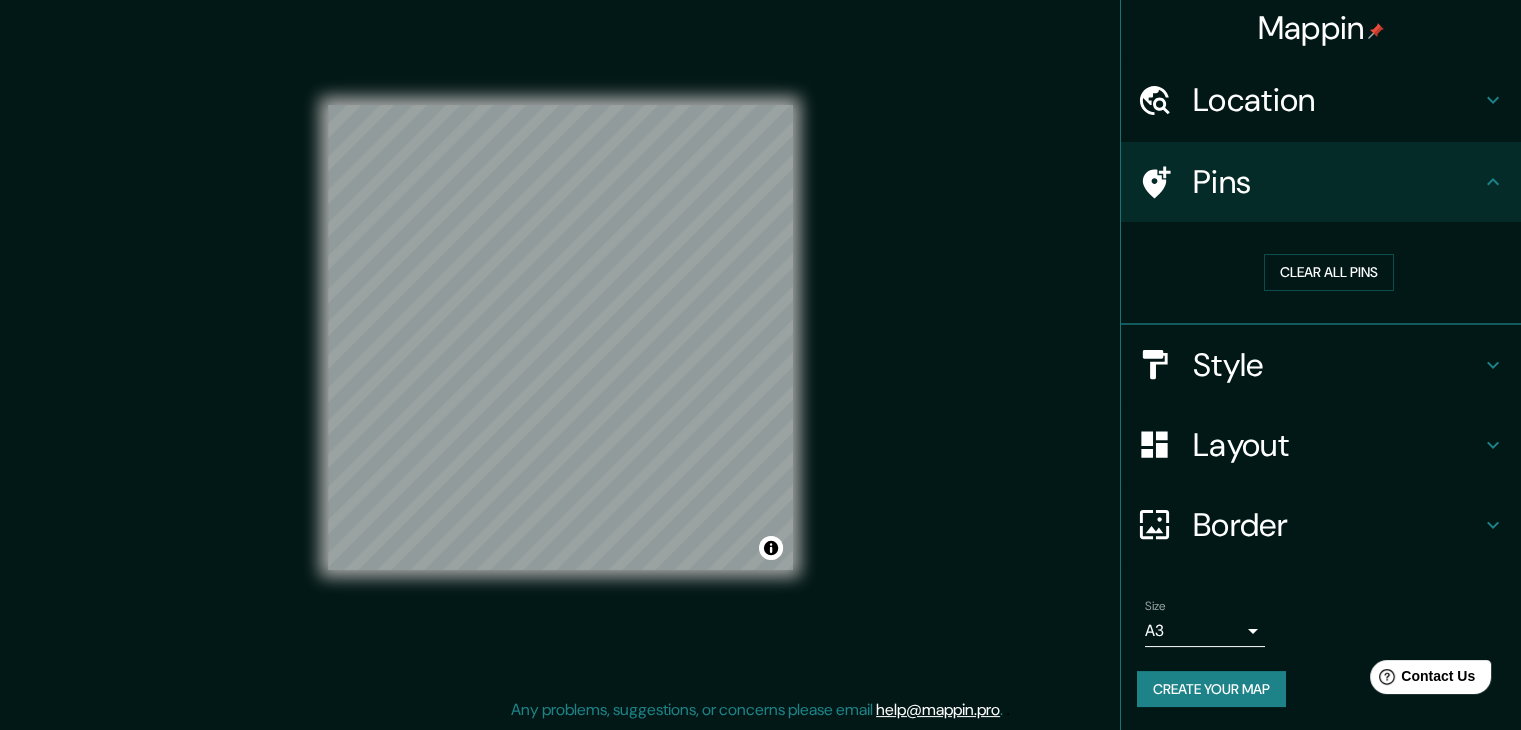click on "Border" at bounding box center [1337, 525] 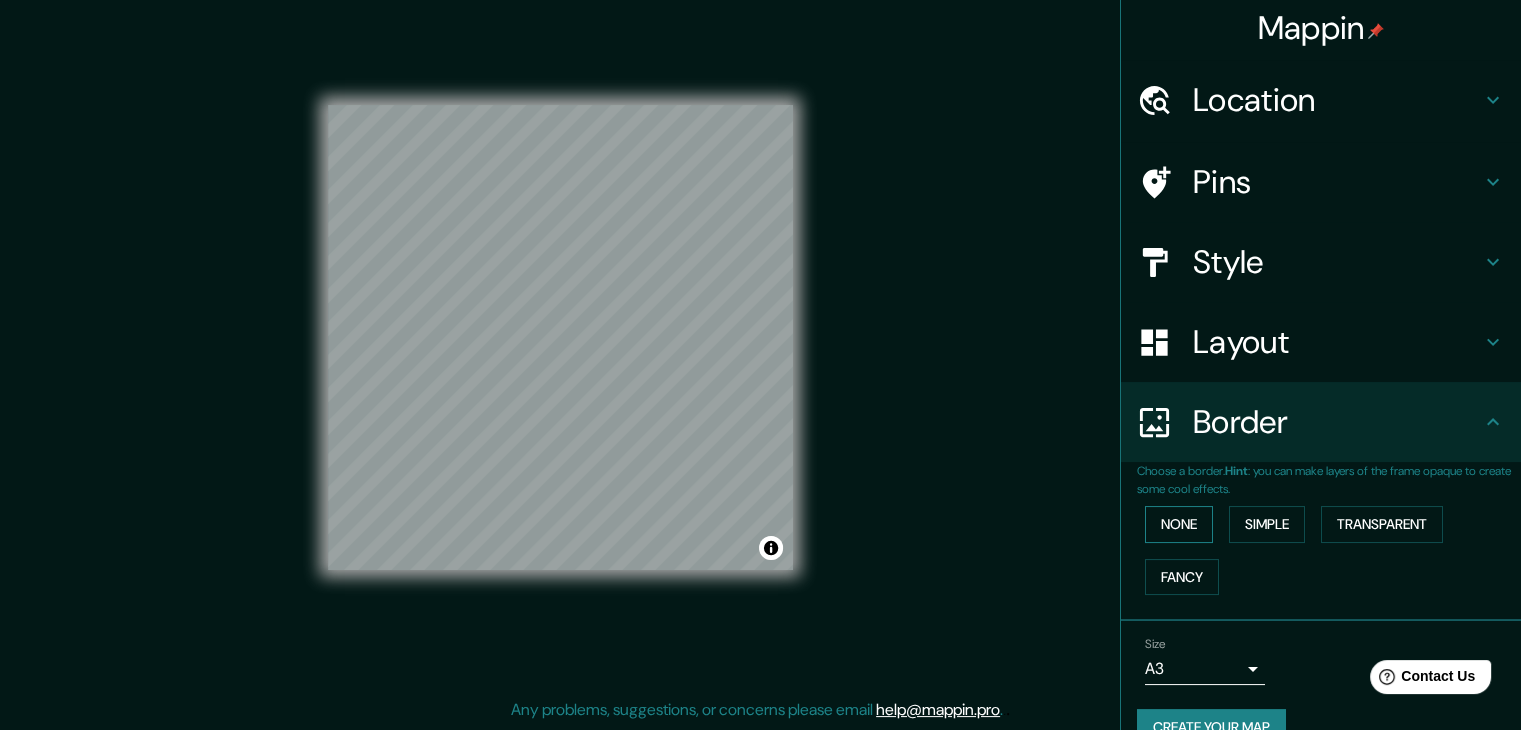 click on "None" at bounding box center [1179, 524] 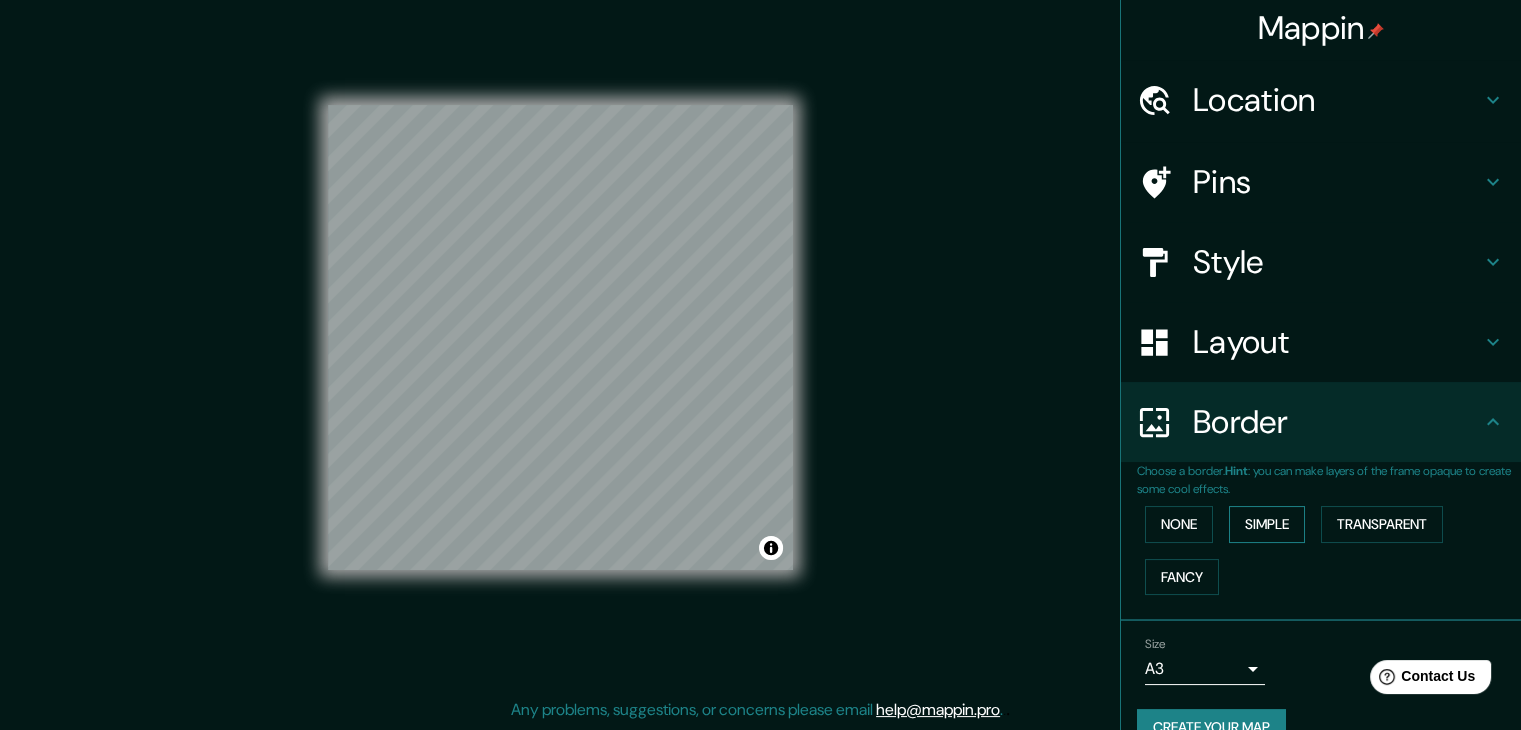 click on "Simple" at bounding box center [1267, 524] 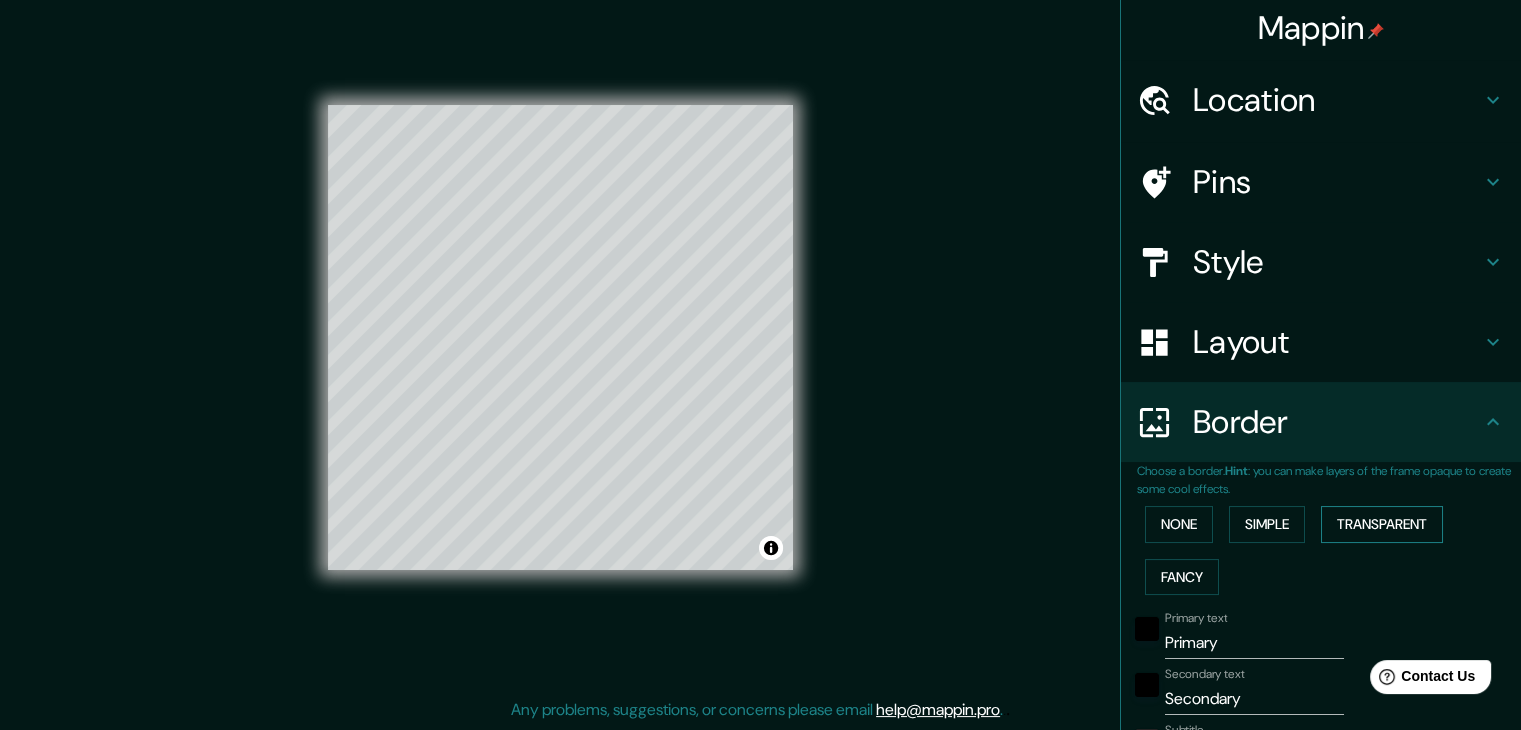 click on "Transparent" at bounding box center (1382, 524) 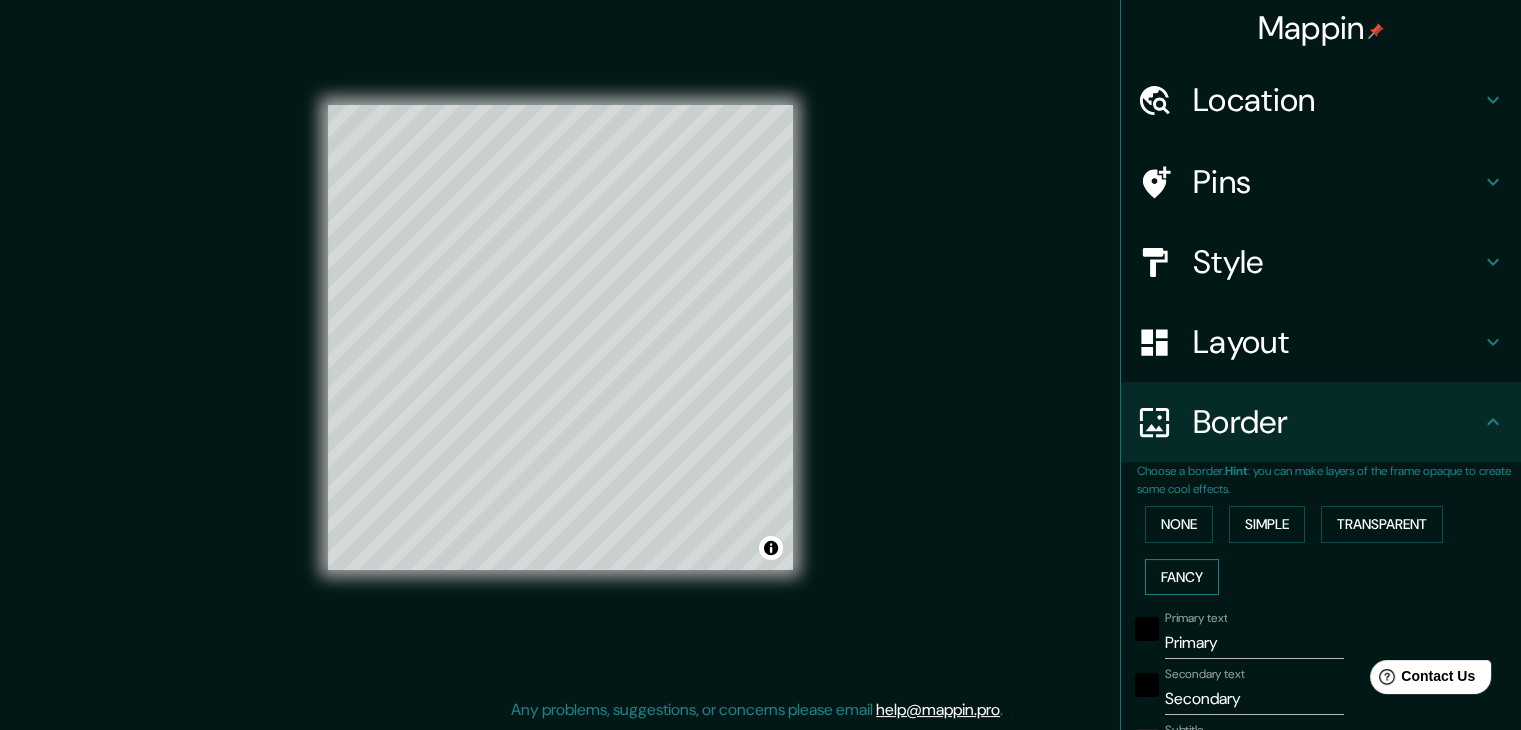 click on "Fancy" at bounding box center [1182, 577] 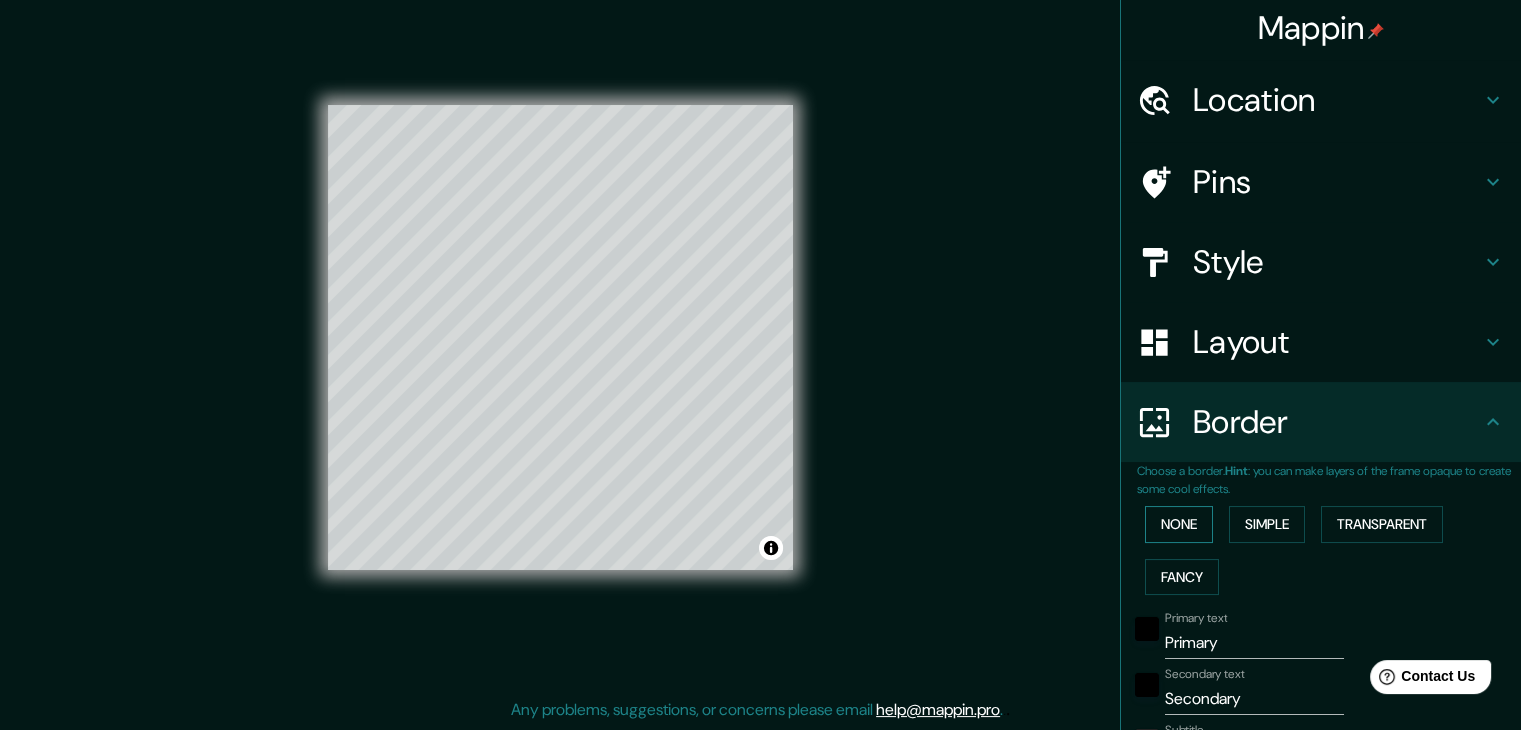 click on "None" at bounding box center (1179, 524) 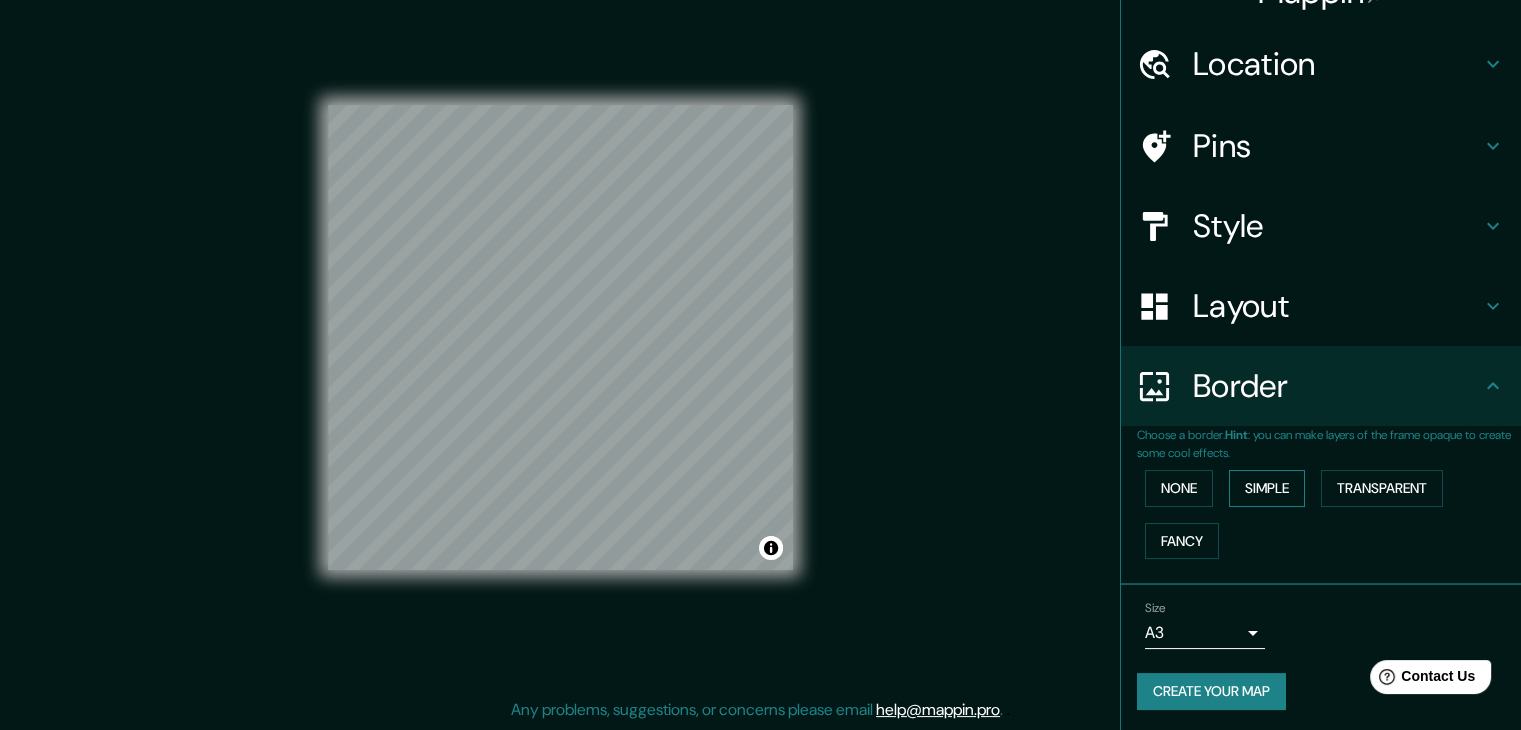 scroll, scrollTop: 42, scrollLeft: 0, axis: vertical 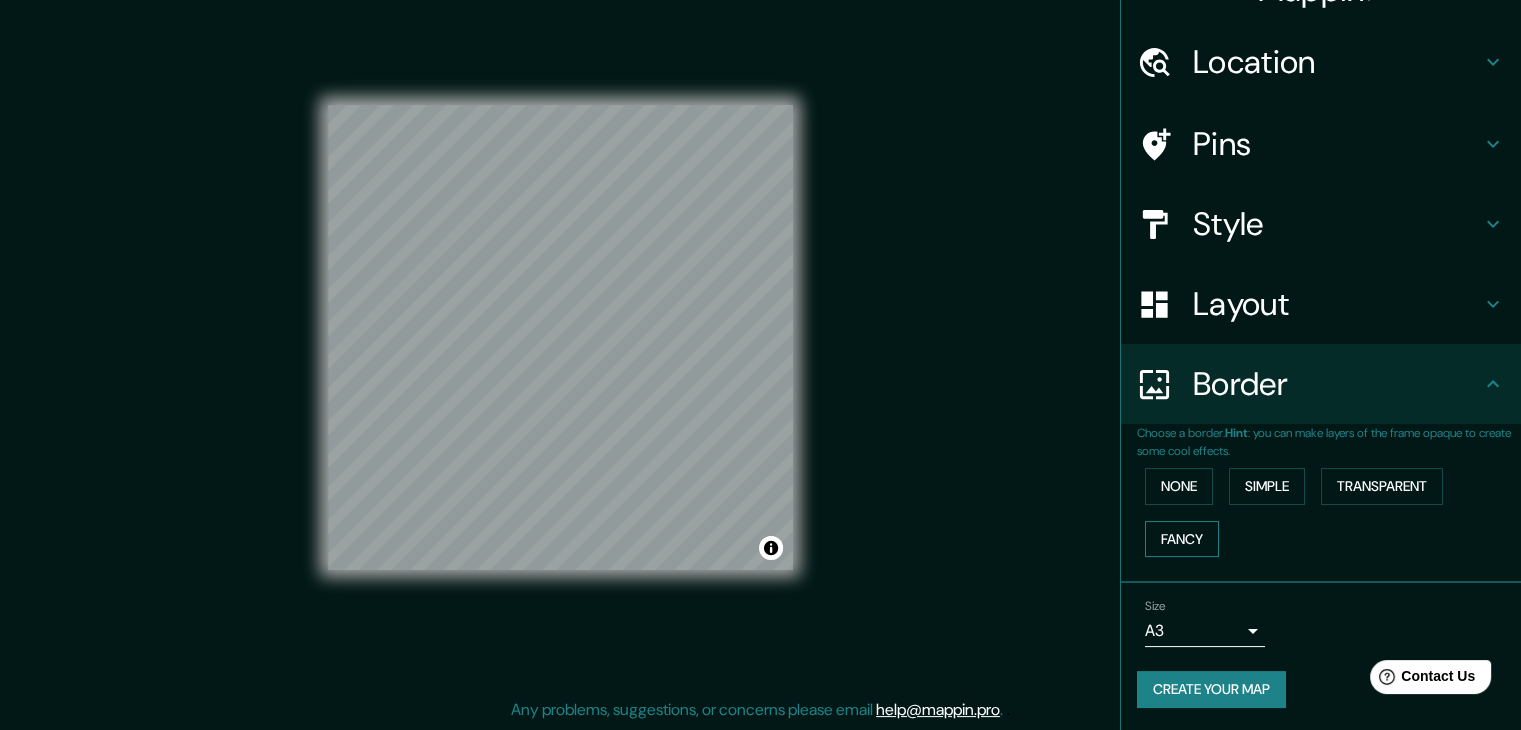 click on "Fancy" at bounding box center (1182, 539) 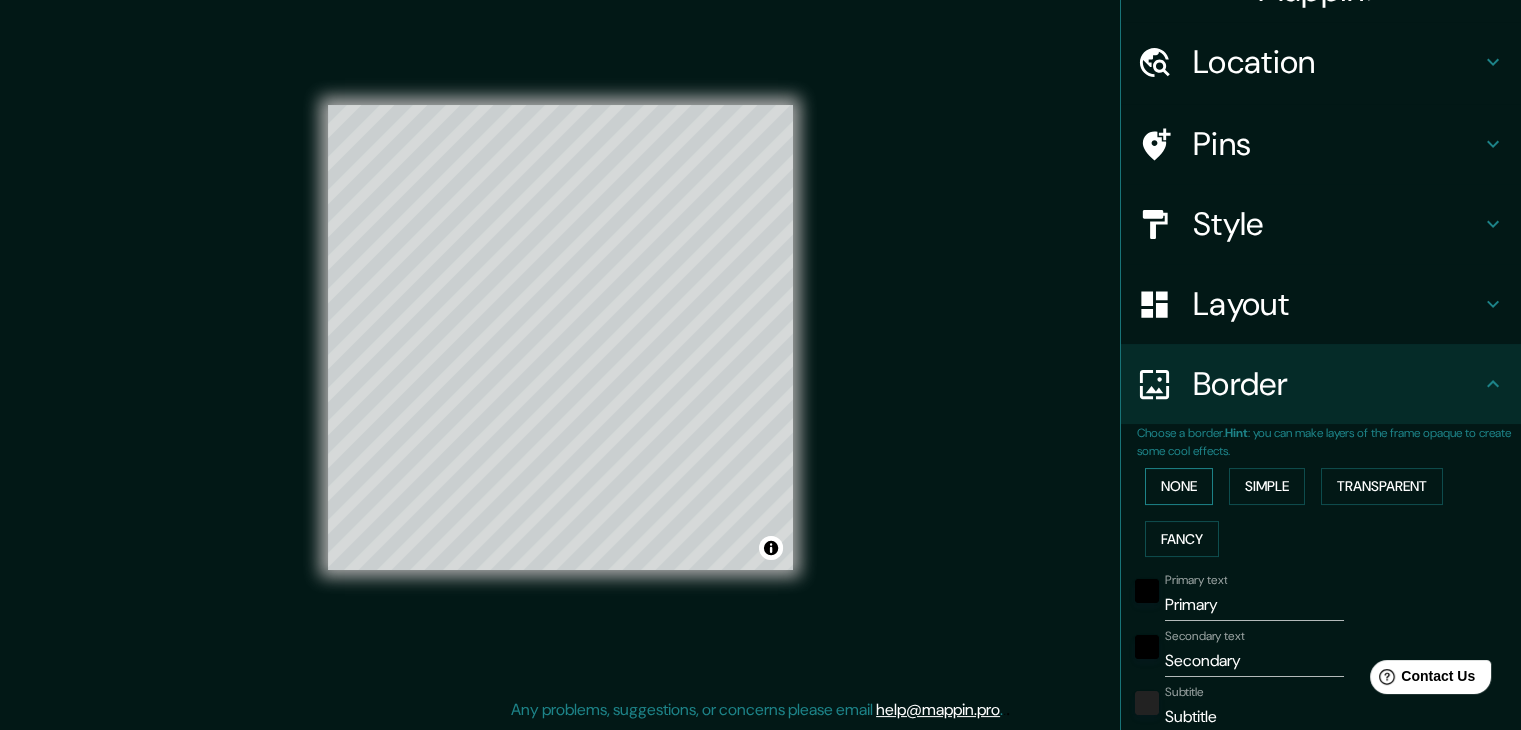 click on "None" at bounding box center (1179, 486) 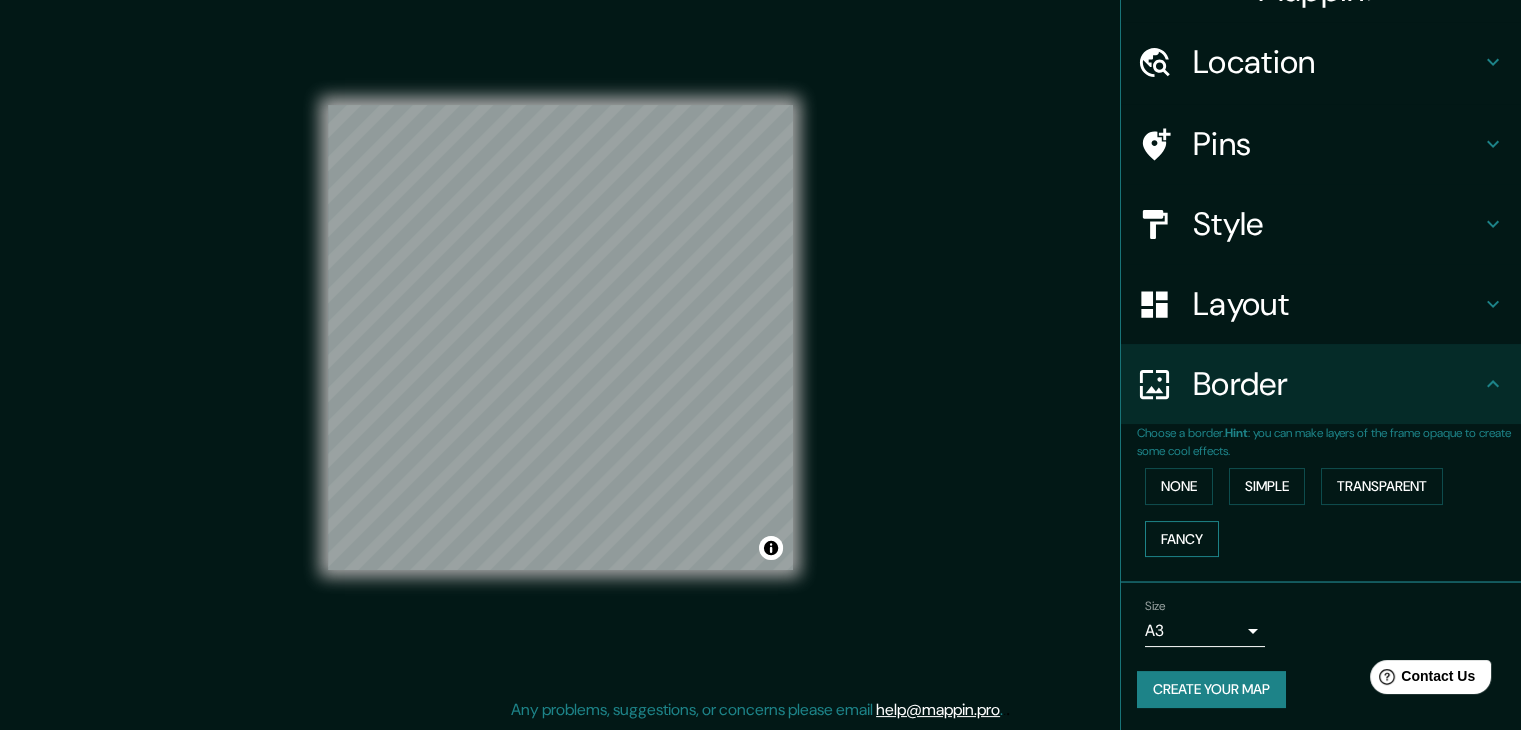 click on "Fancy" at bounding box center (1182, 539) 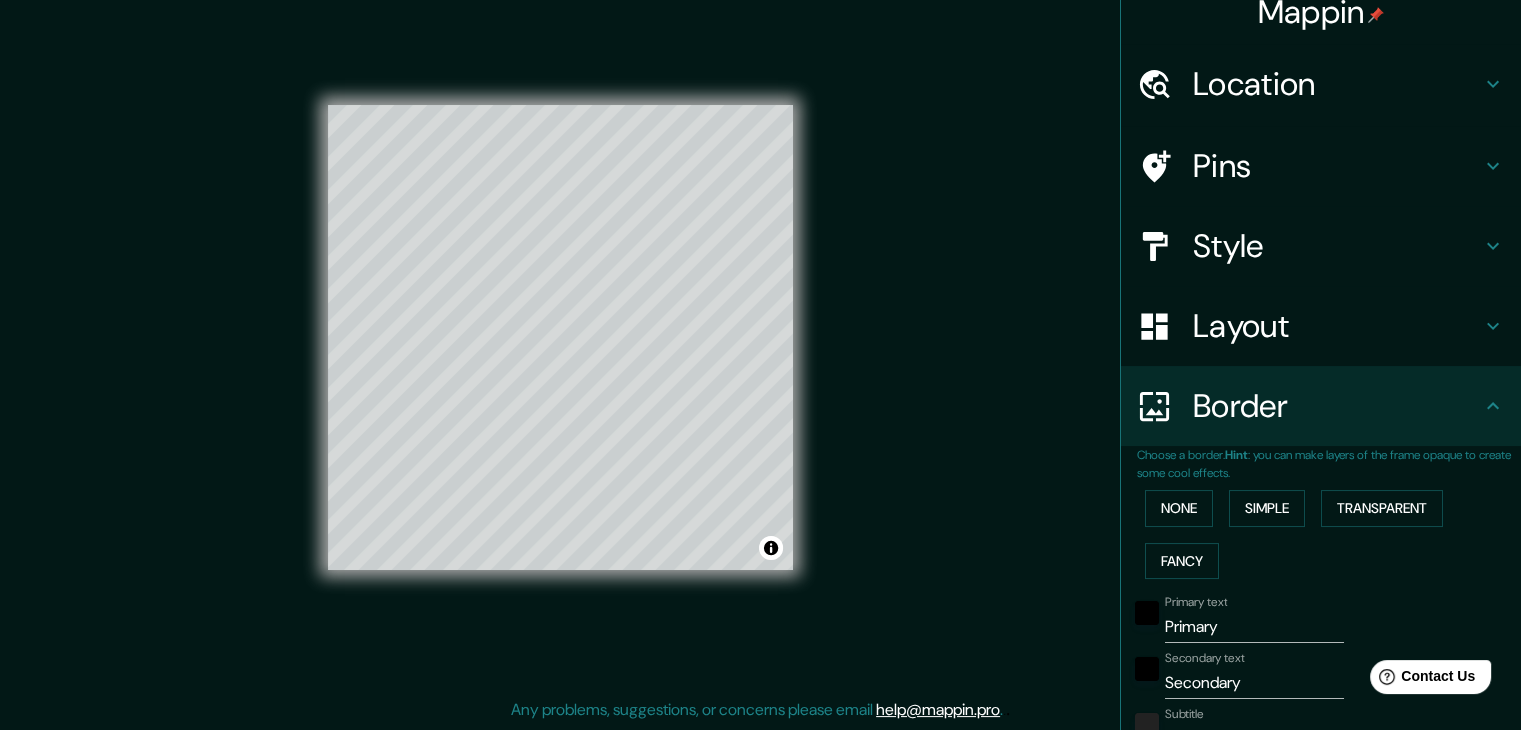 scroll, scrollTop: 9, scrollLeft: 0, axis: vertical 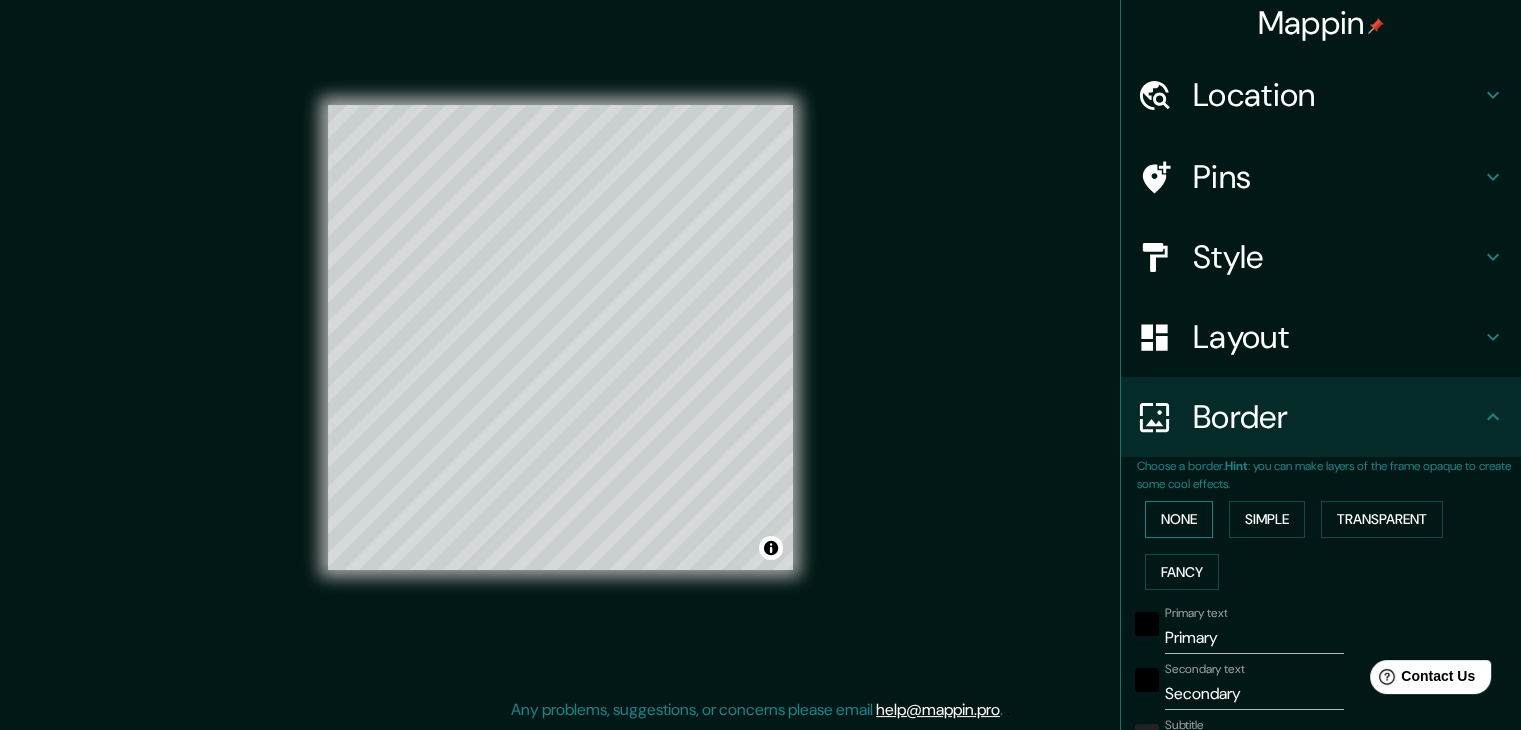 click on "None" at bounding box center [1179, 519] 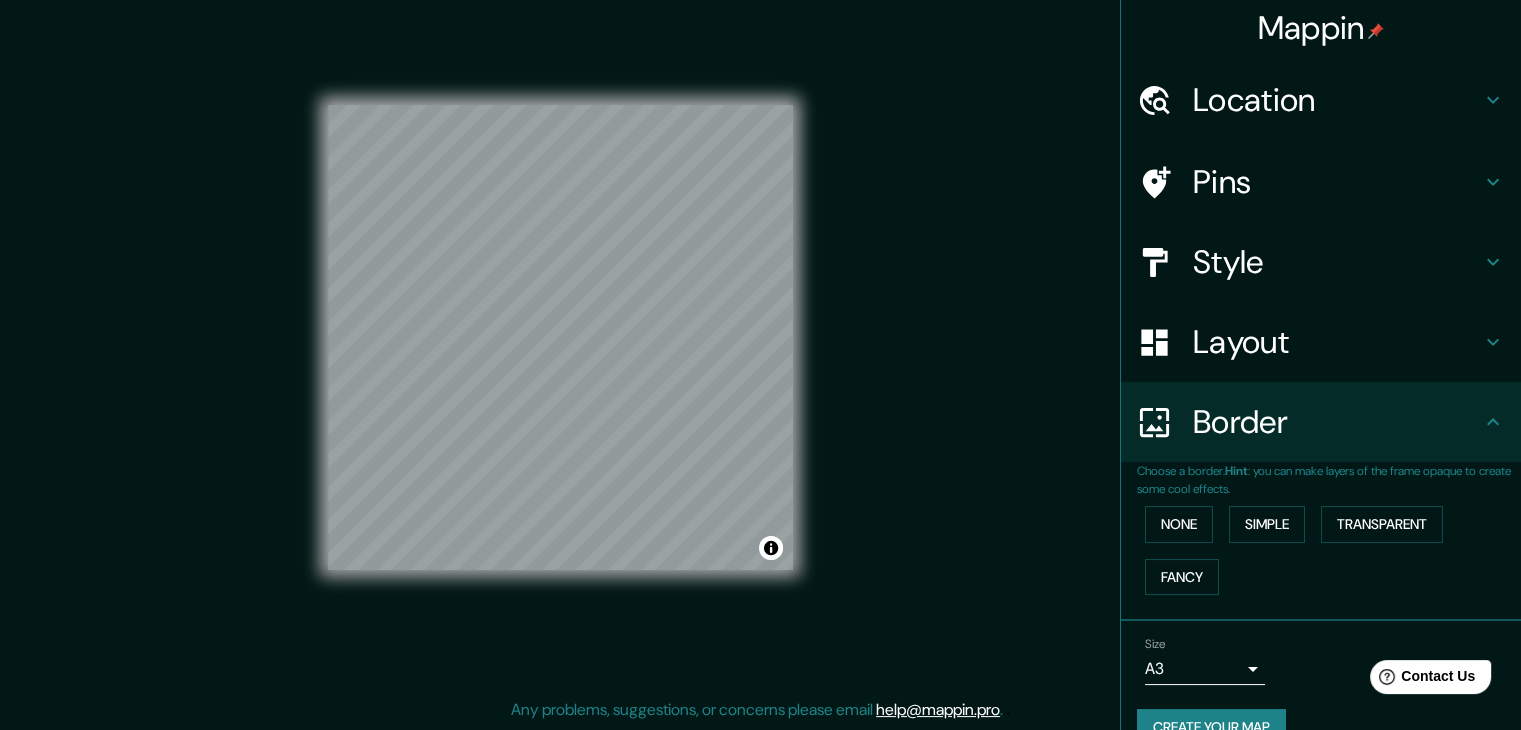 scroll, scrollTop: 0, scrollLeft: 0, axis: both 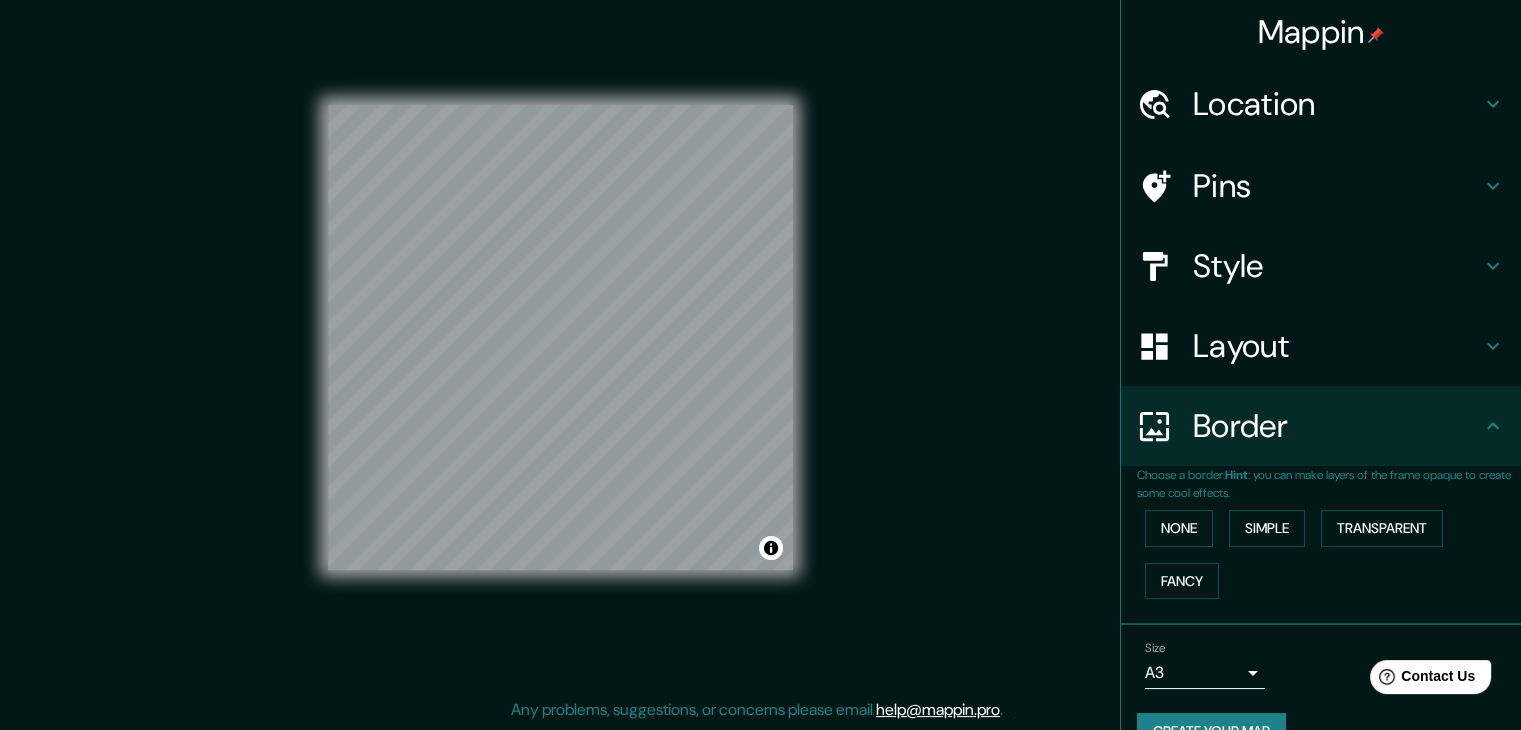 click on "Layout" at bounding box center (1337, 346) 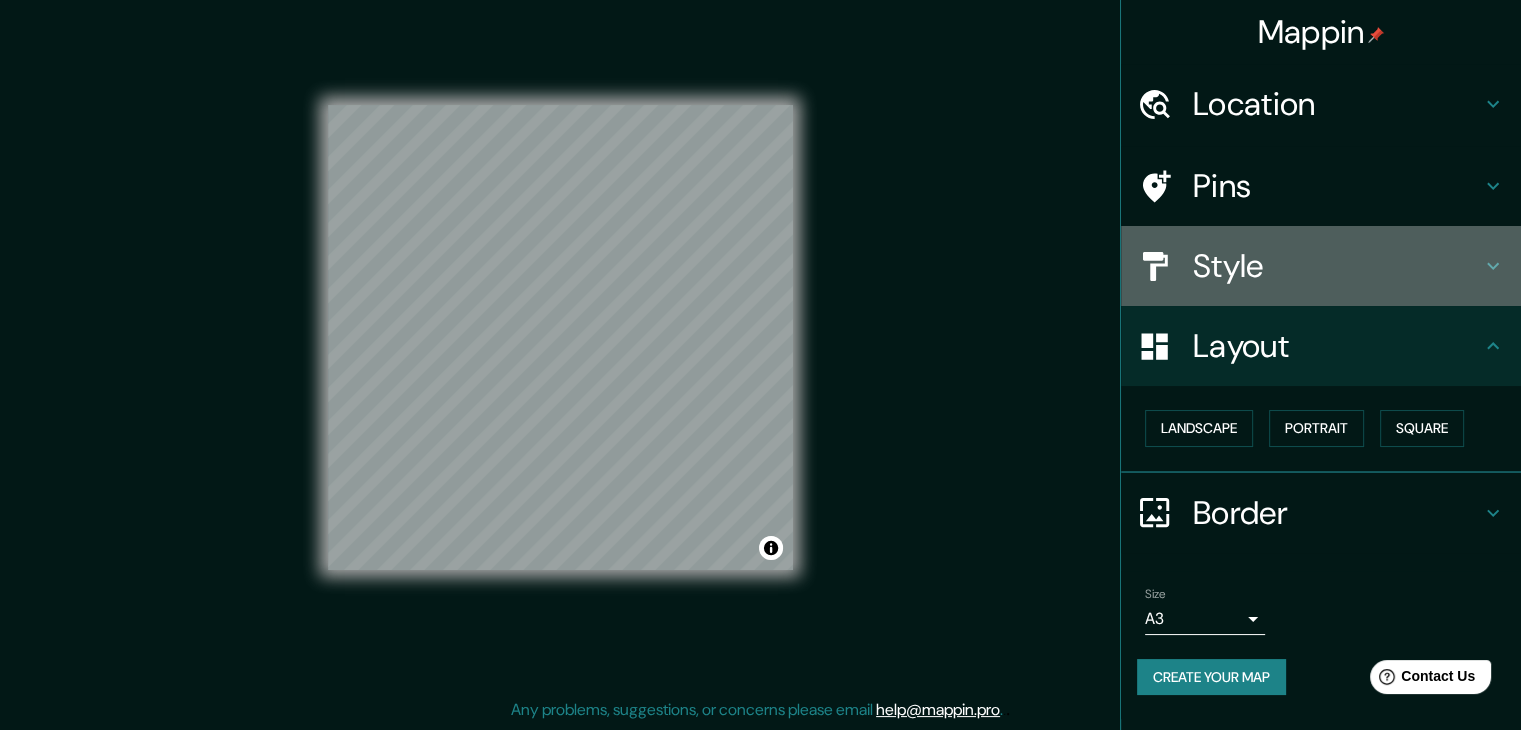 click on "Style" at bounding box center [1337, 266] 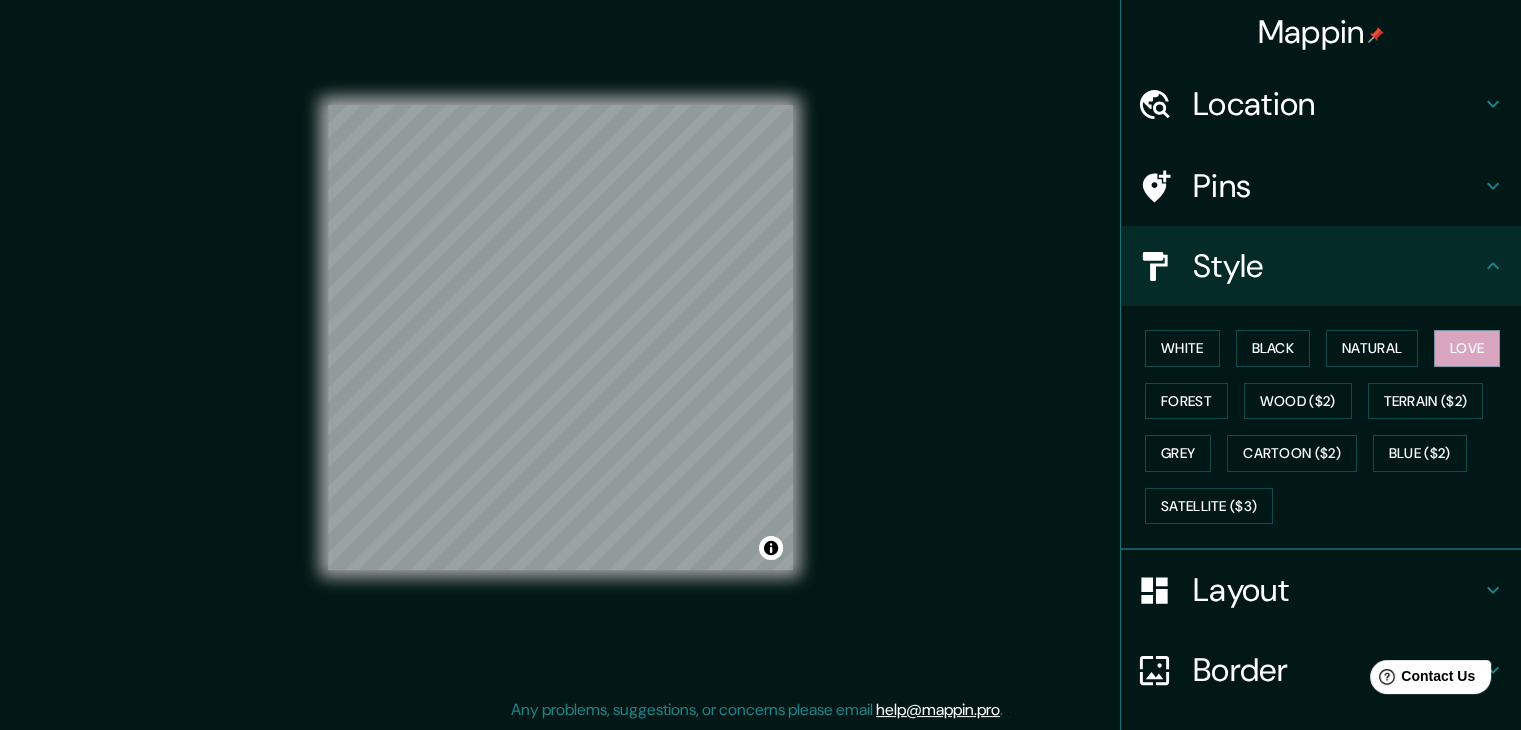 click on "Pins" at bounding box center [1321, 186] 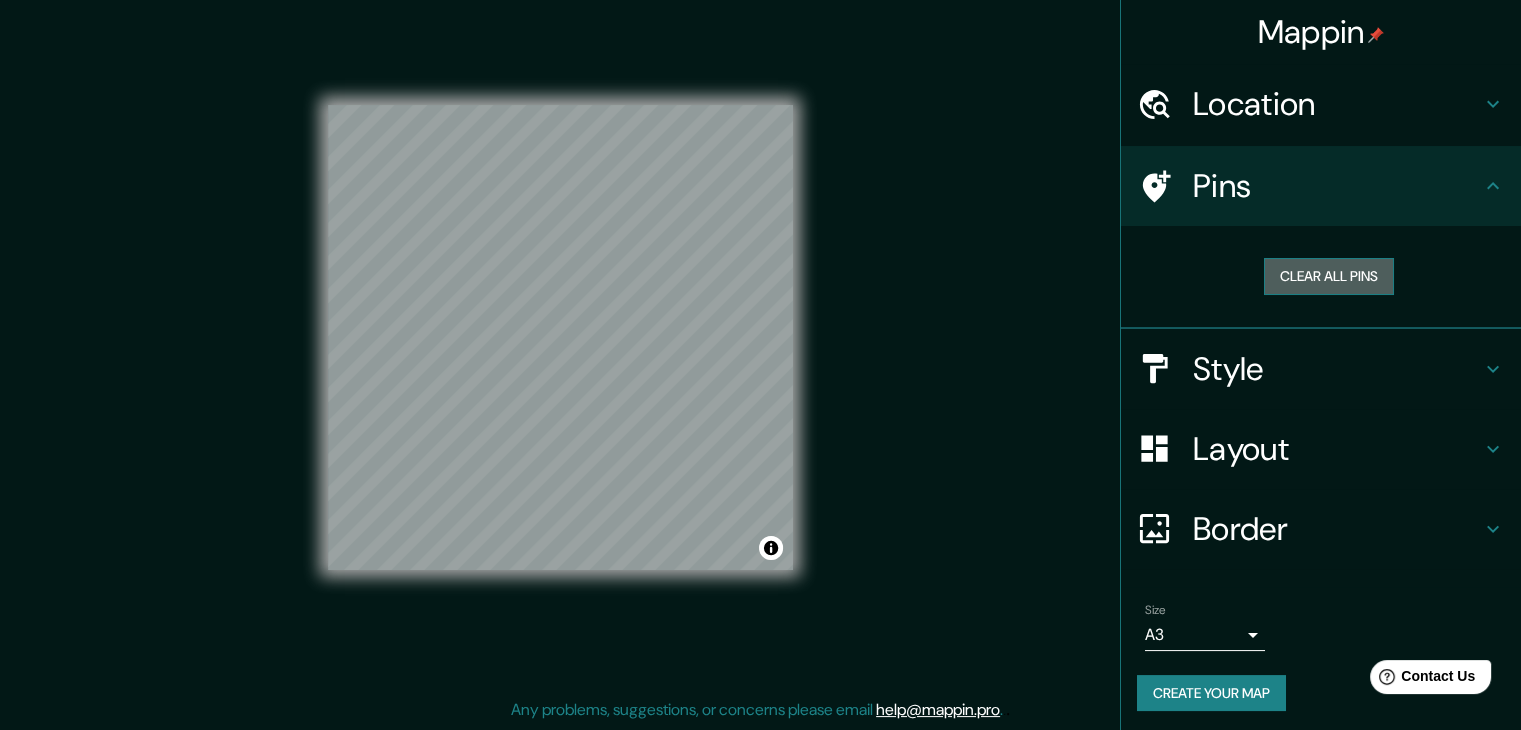 click on "Clear all pins" at bounding box center [1329, 276] 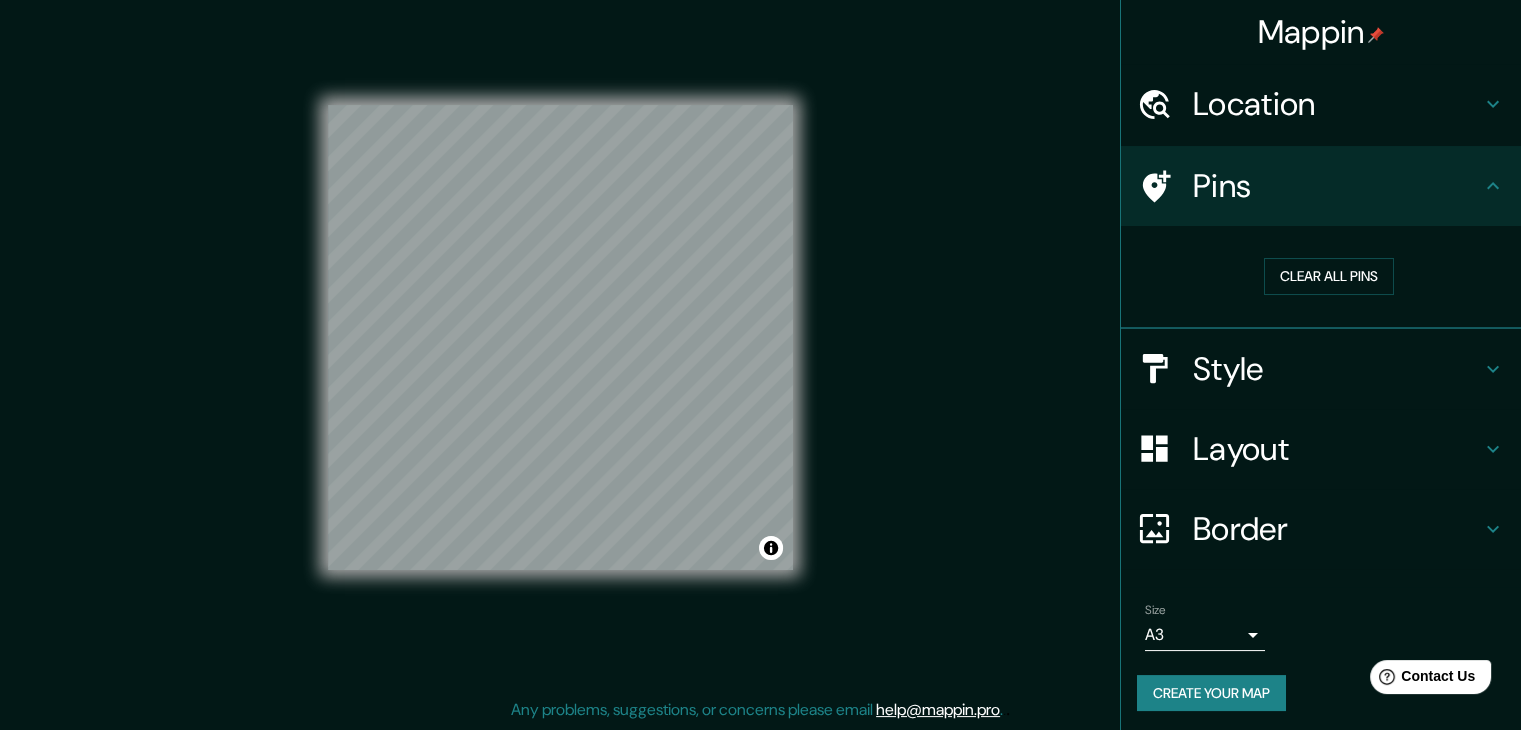 click on "Location" at bounding box center [1337, 104] 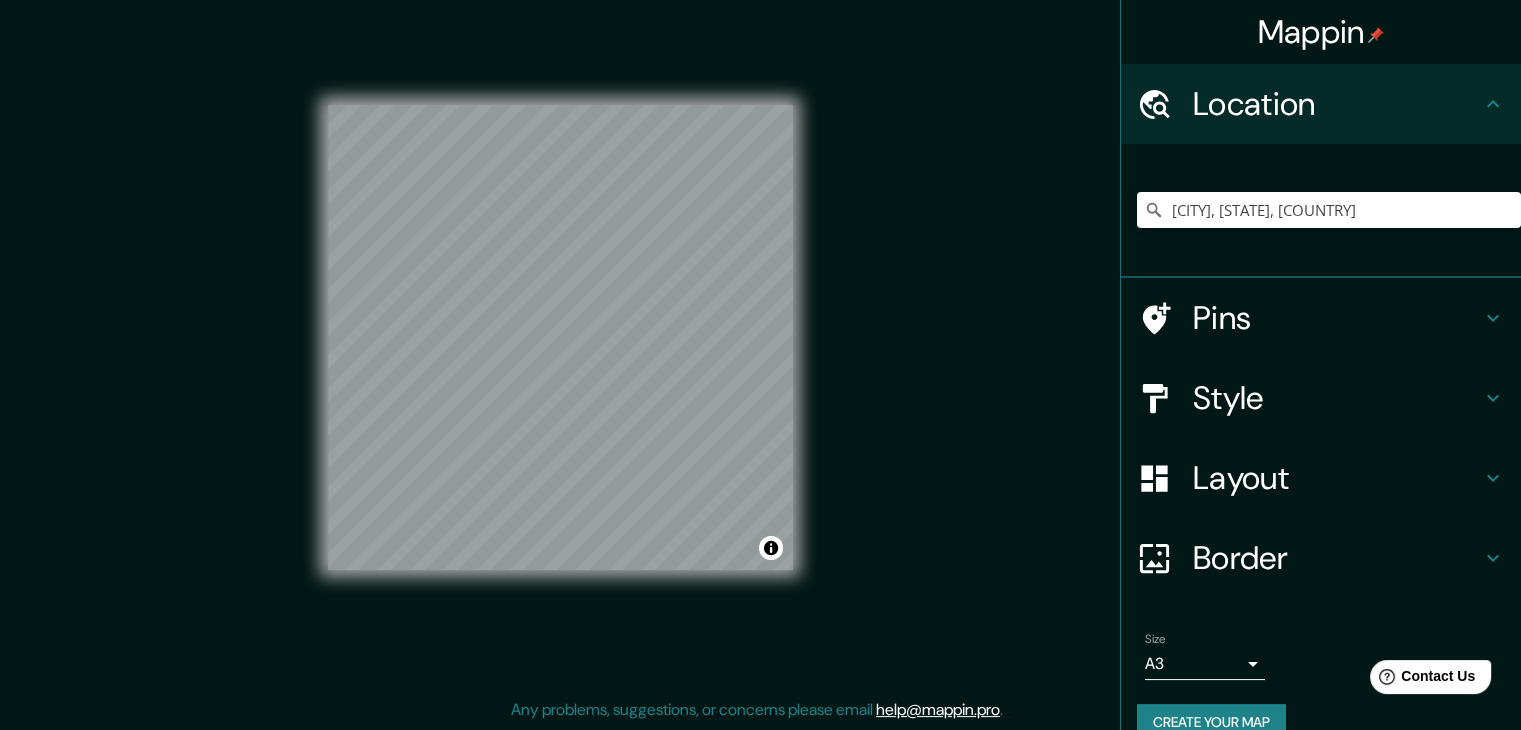 click on "Location" at bounding box center [1337, 104] 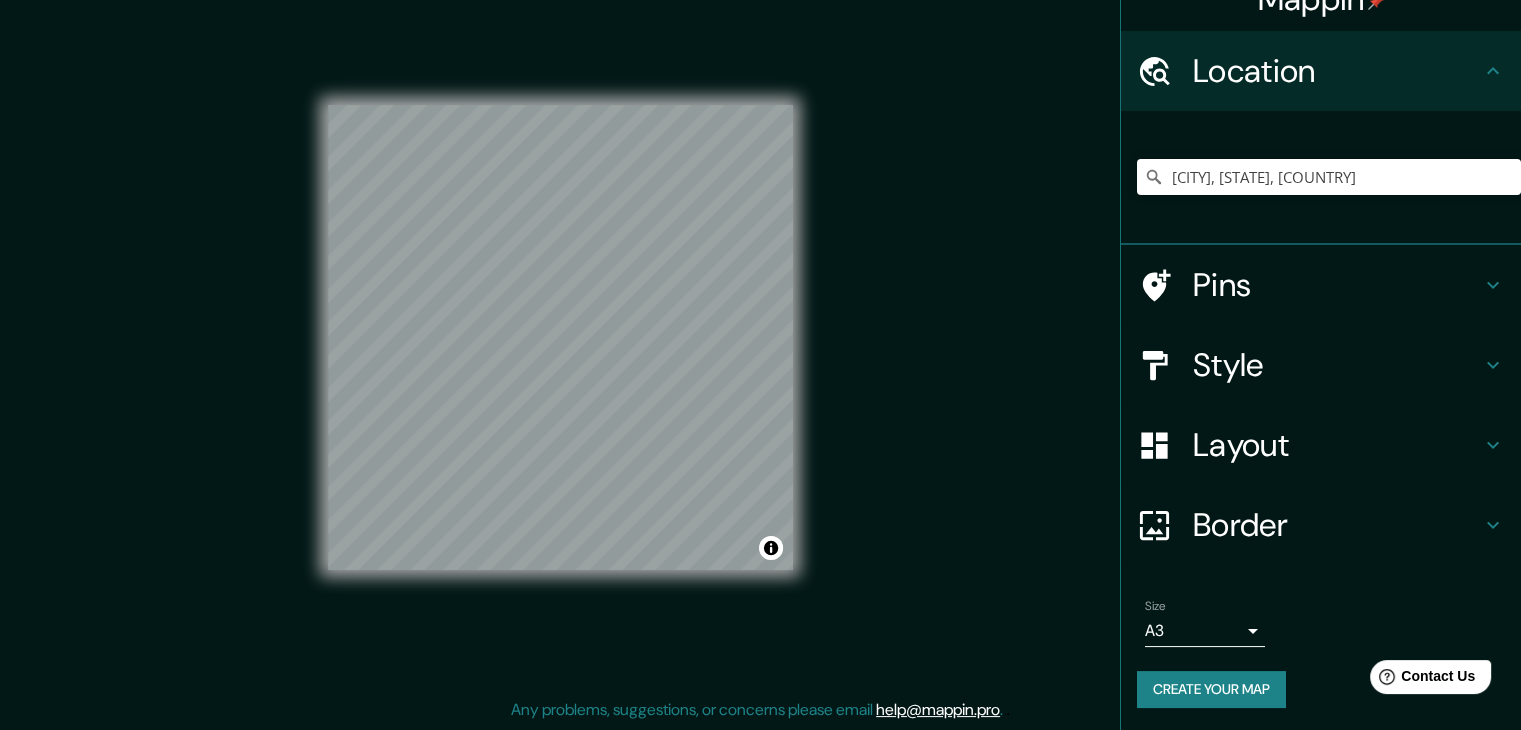 scroll, scrollTop: 34, scrollLeft: 0, axis: vertical 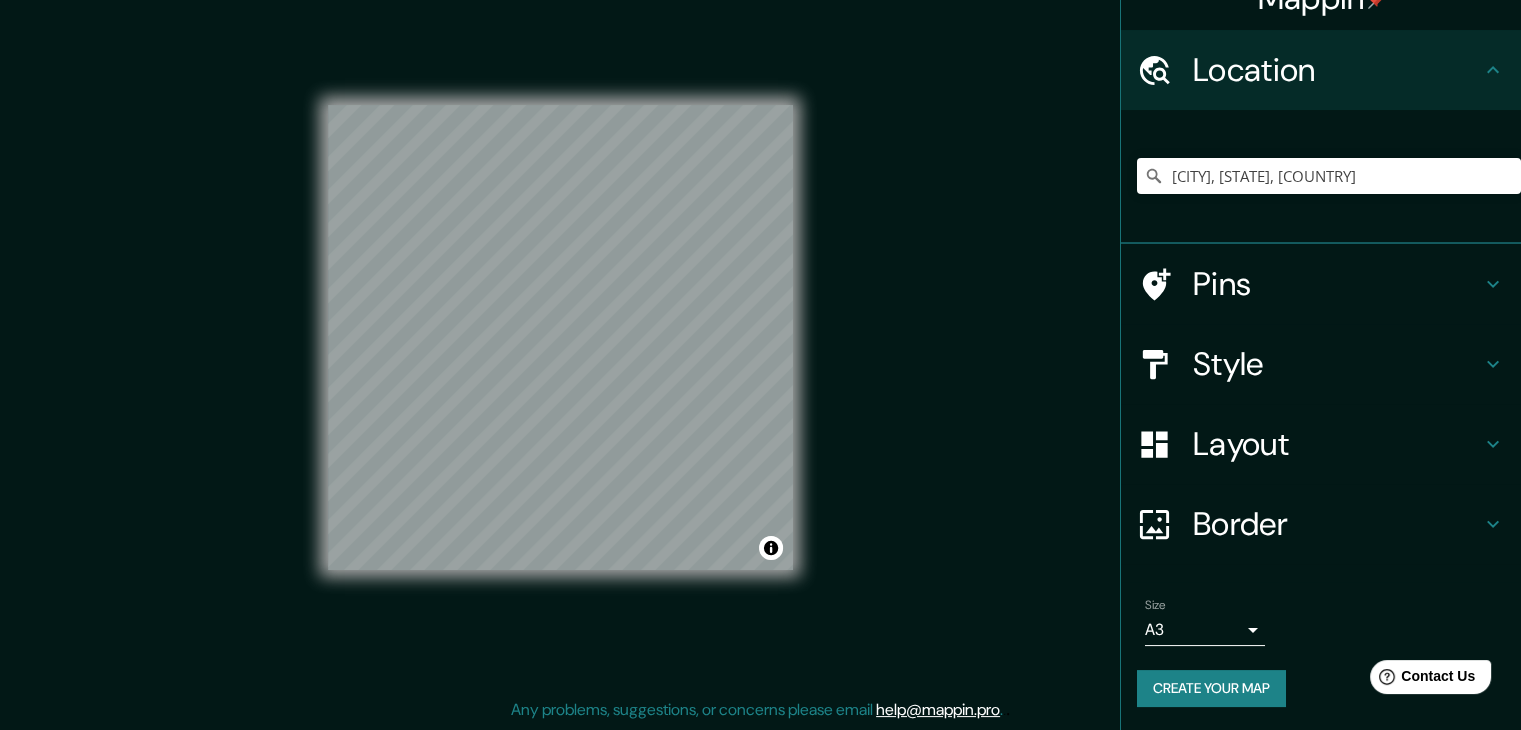 click on "Create your map" at bounding box center (1211, 688) 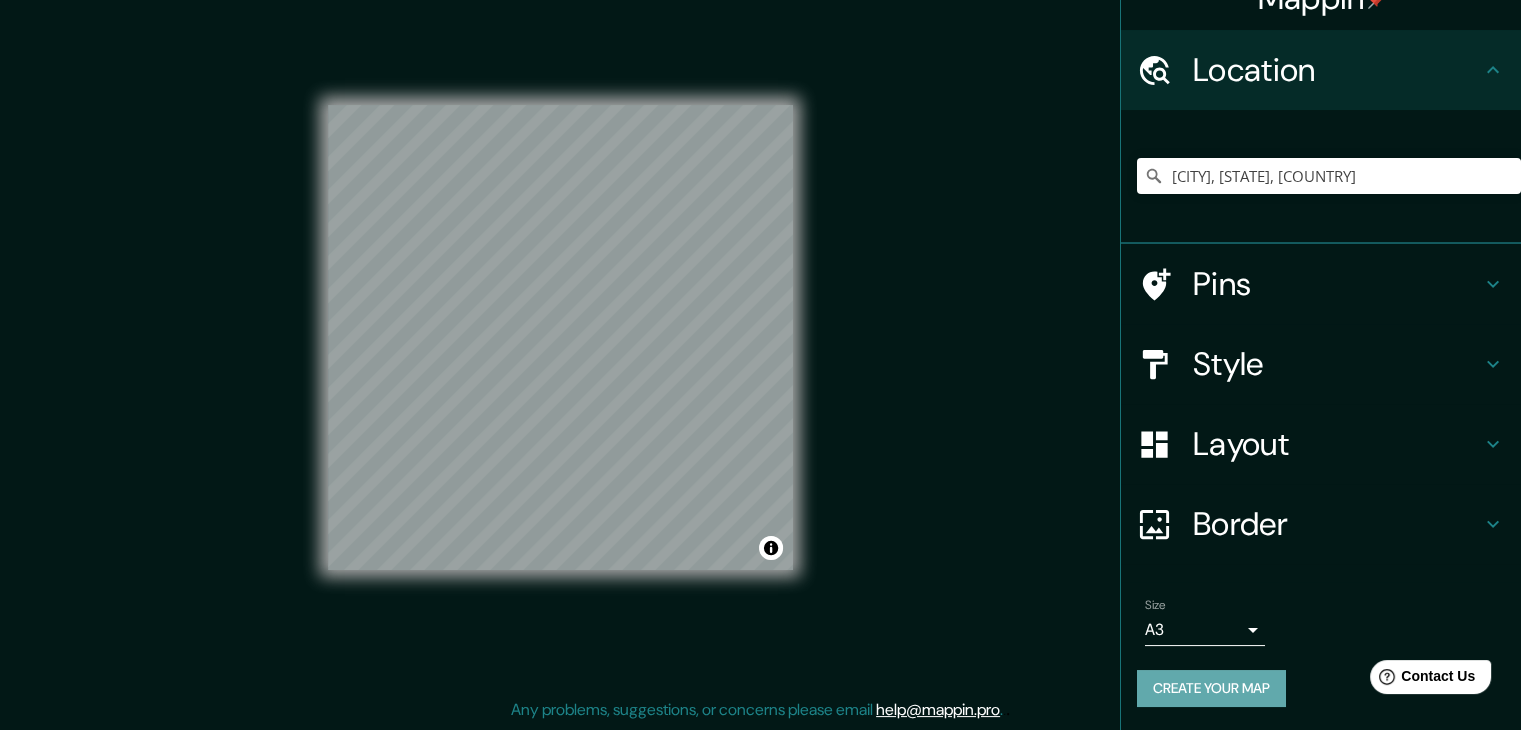 click on "Create your map" at bounding box center [1211, 688] 